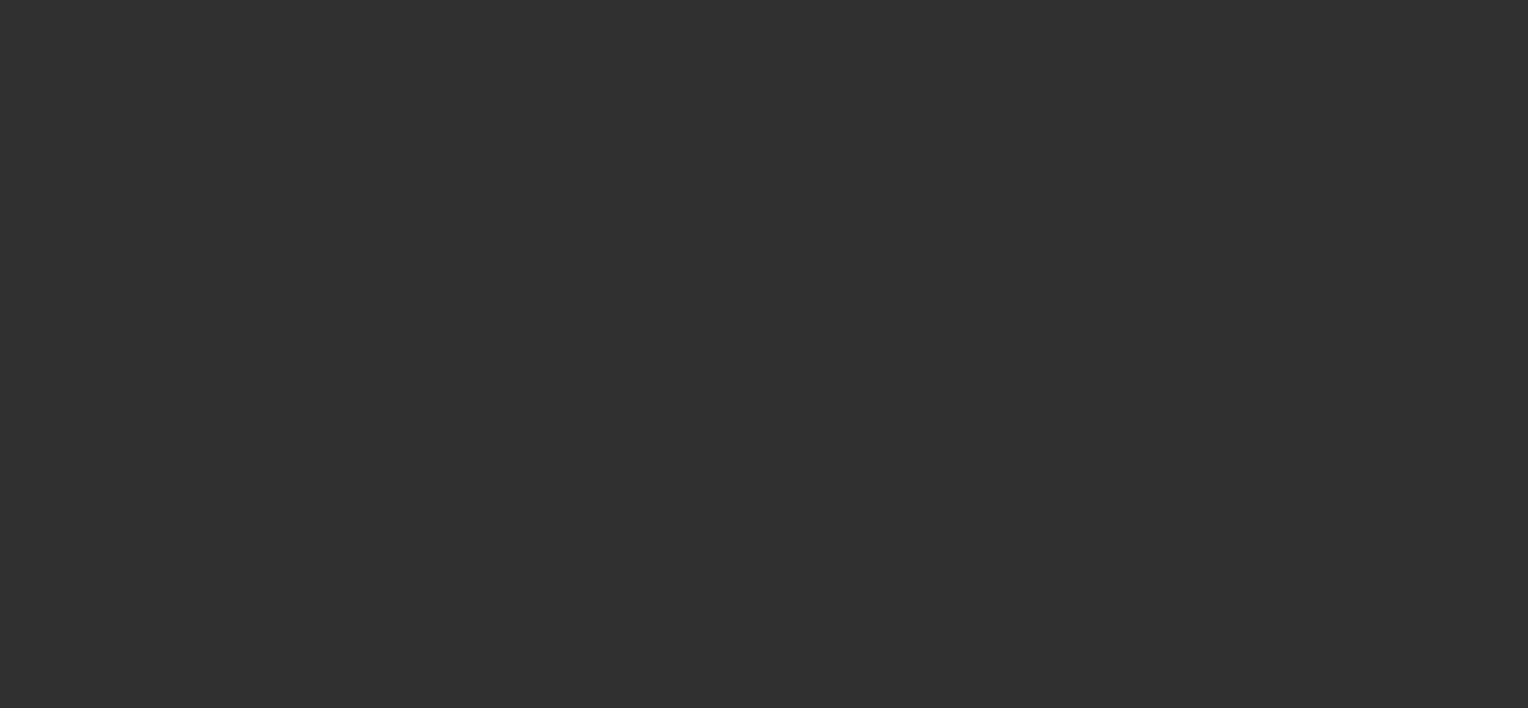 scroll, scrollTop: 0, scrollLeft: 0, axis: both 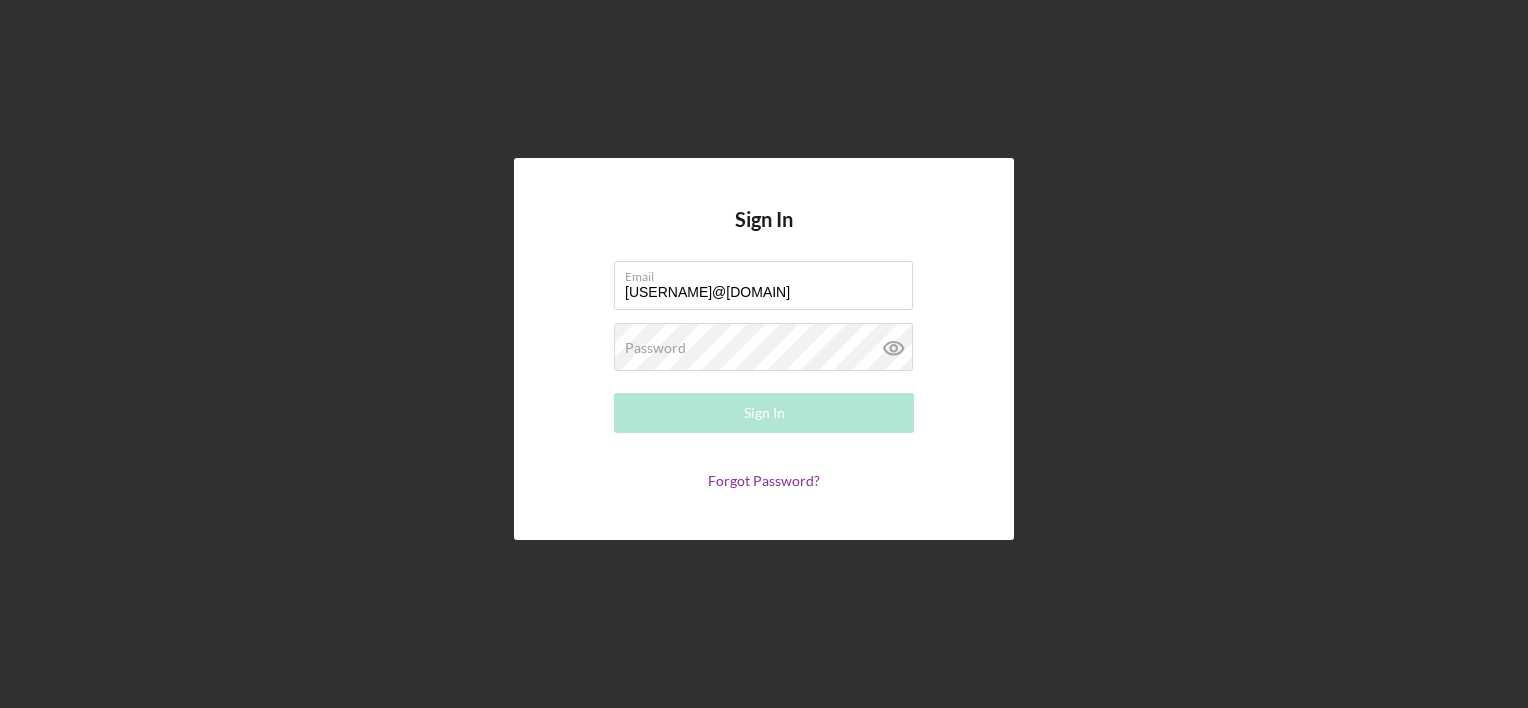 type on "[USERNAME]@[DOMAIN]" 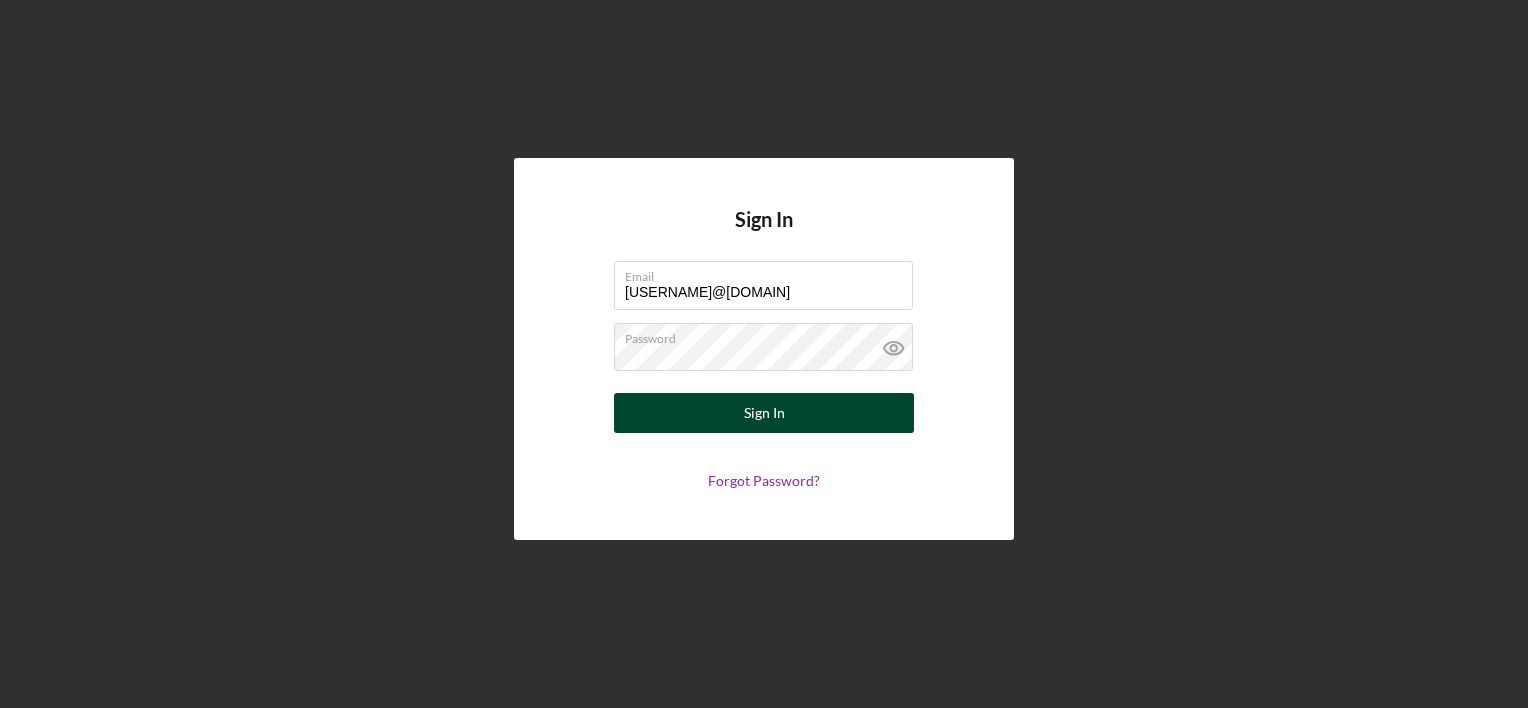 click on "Sign In" at bounding box center (764, 413) 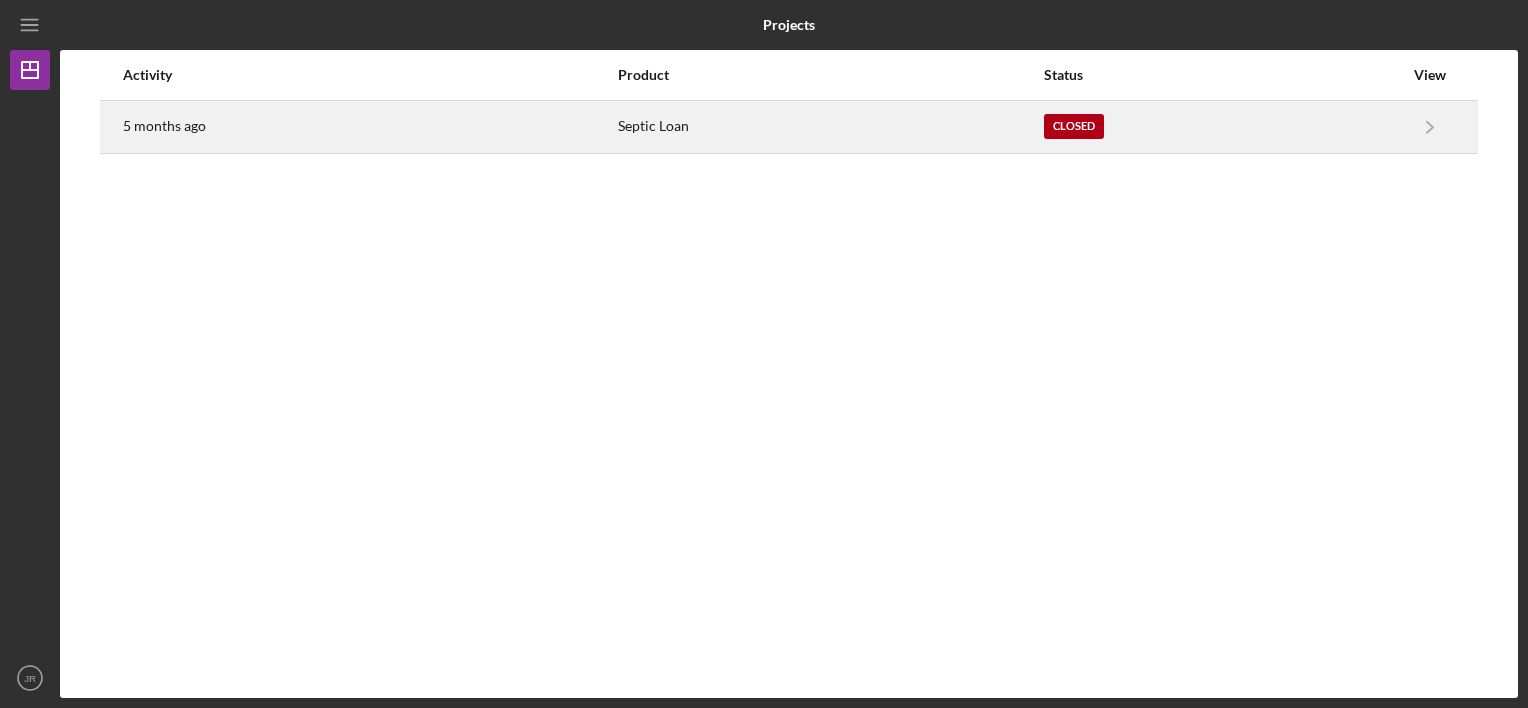 click on "Septic Loan" at bounding box center [829, 127] 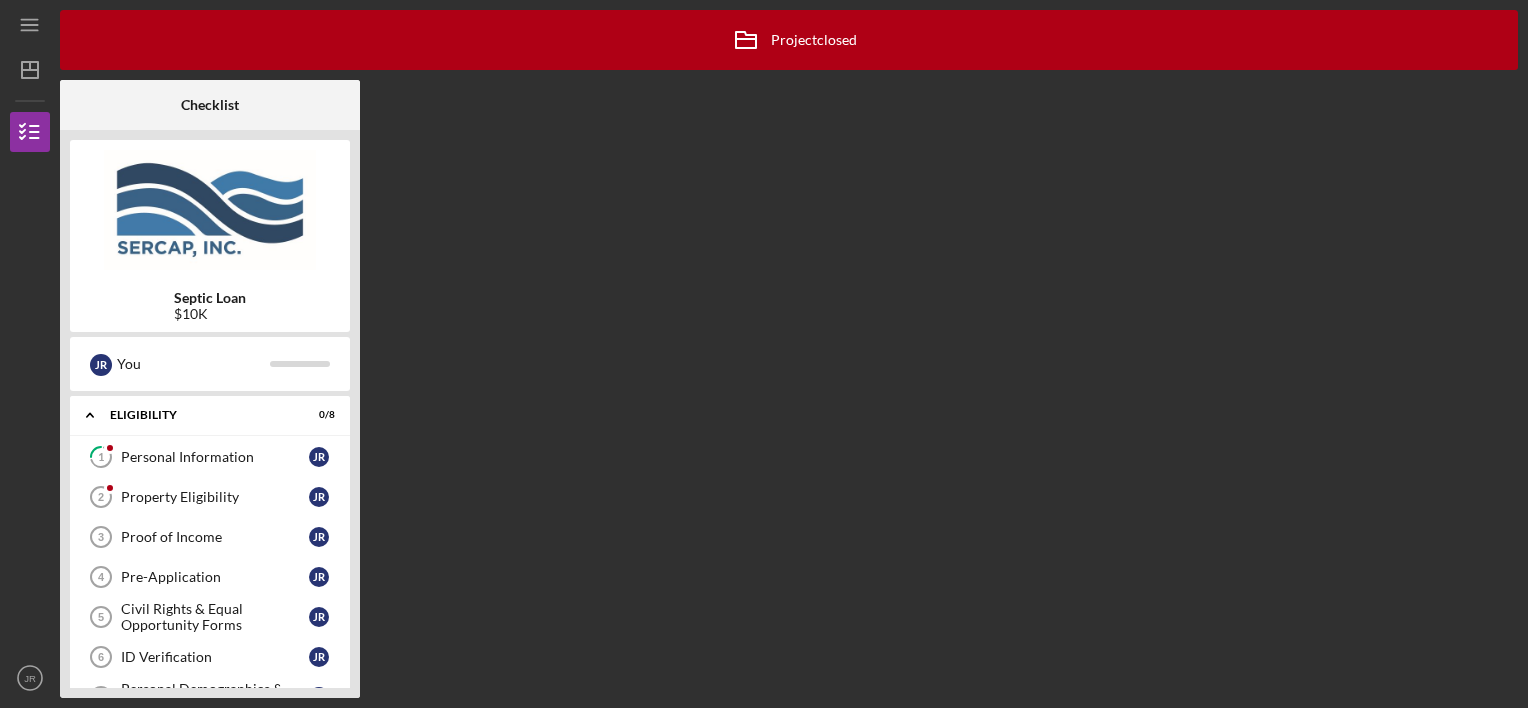 click on "Septic Loan $10K [FIRST] [LAST] You Icon/Expander Eligibility 0 / 8 1 Personal Information [FIRST] [LAST] Property Eligibility 2 Property Eligibility [FIRST] [LAST] Proof of Income 3 Proof of Income [FIRST] [LAST] Pre-Application 4 Pre-Application [FIRST] [LAST] Civil Rights & Equal Opportunity Forms 5 Civil Rights & Equal Opportunity Forms [FIRST] [LAST] ID Verification 6 ID Verification [FIRST] [LAST] Personal Demographics & Information 7 Personal Demographics & Information [FIRST] [LAST] Eligibility Phase Eligibility Phase [FIRST] [LAST] Icon/Expander Documentation 0 / 11 Icon/Expander CREDIT AUTHORIZATION 0 / 1 Icon/Expander Decision 0 / 1 Icon/Expander CLOSING DOCS 0 / 3 Icon/Expander Contractor Docs 0 / 1 Icon/Expander Funding 0 / 3" at bounding box center (210, 414) 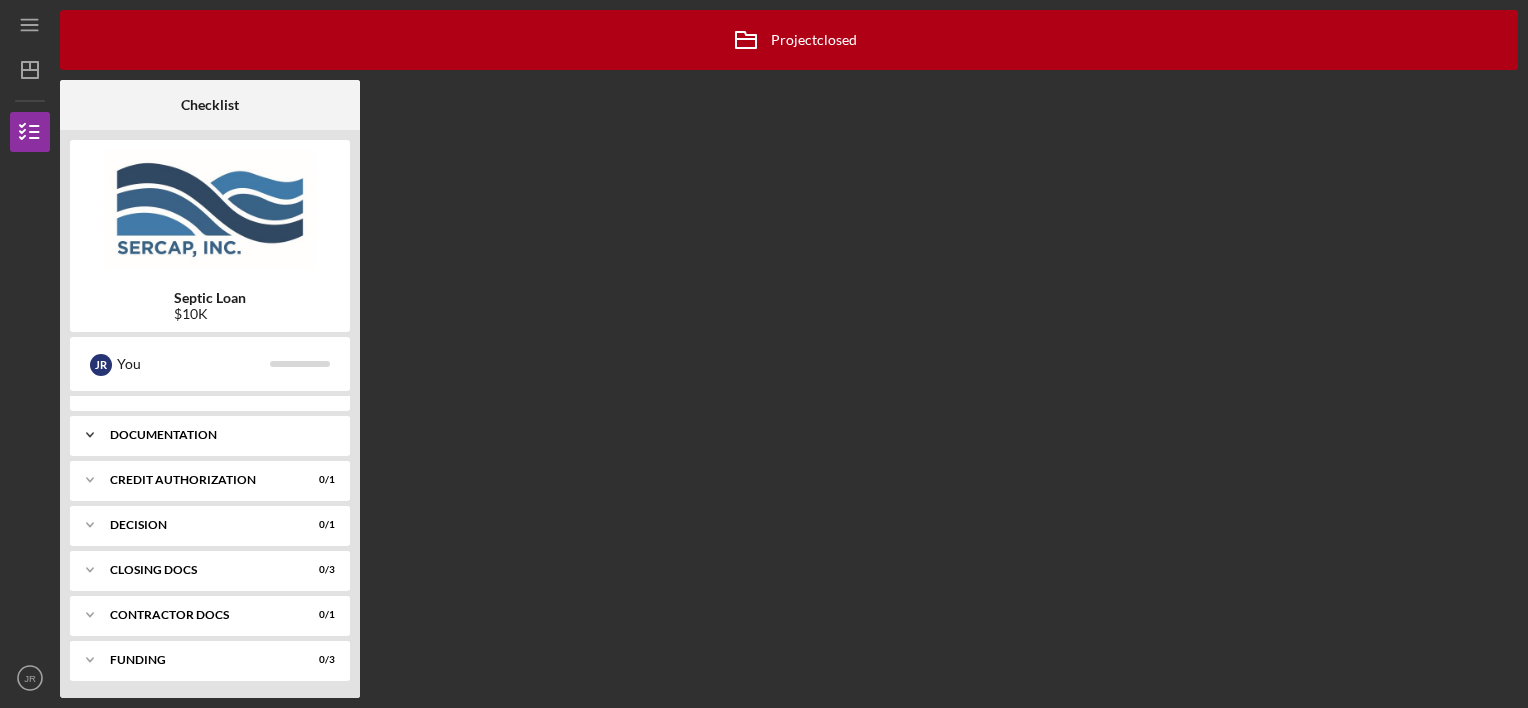 click on "Documentation" at bounding box center (217, 435) 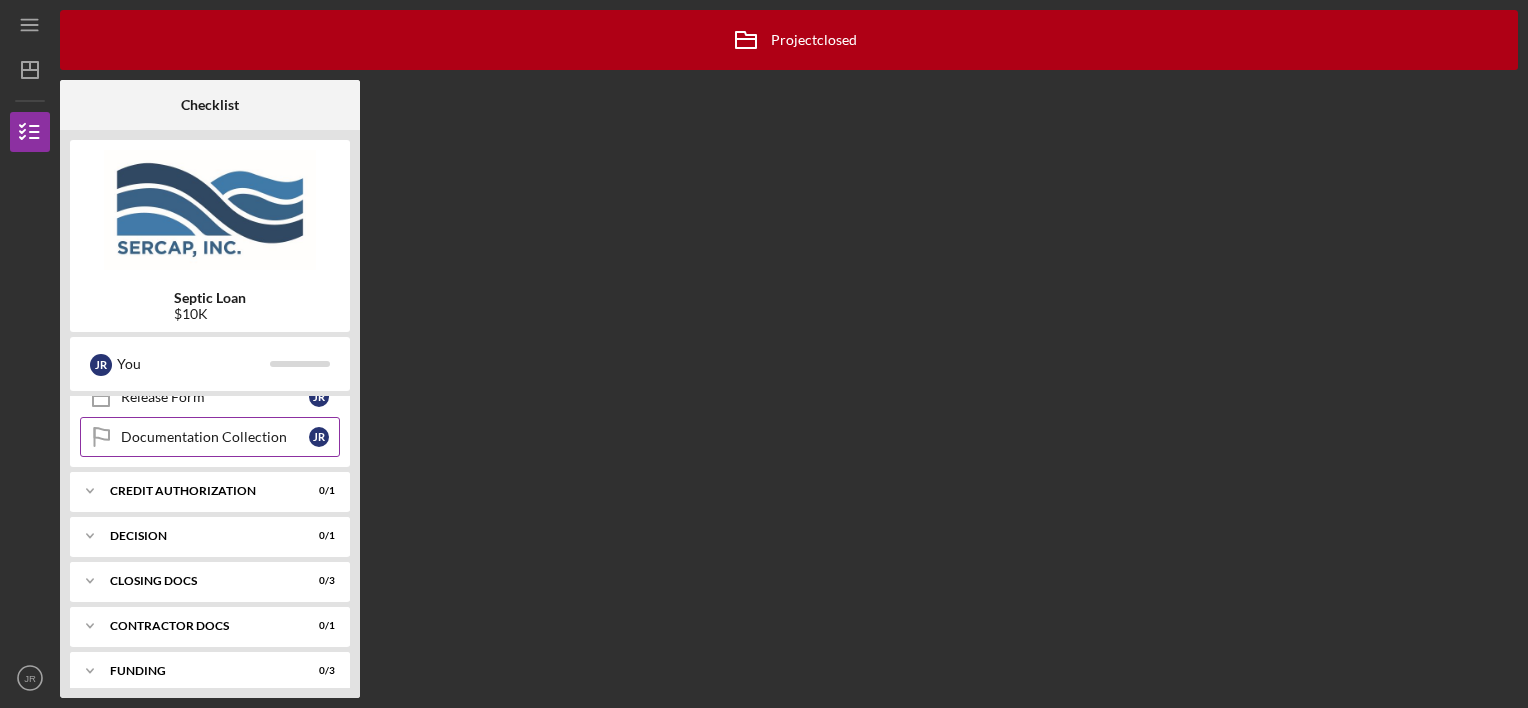 scroll, scrollTop: 802, scrollLeft: 0, axis: vertical 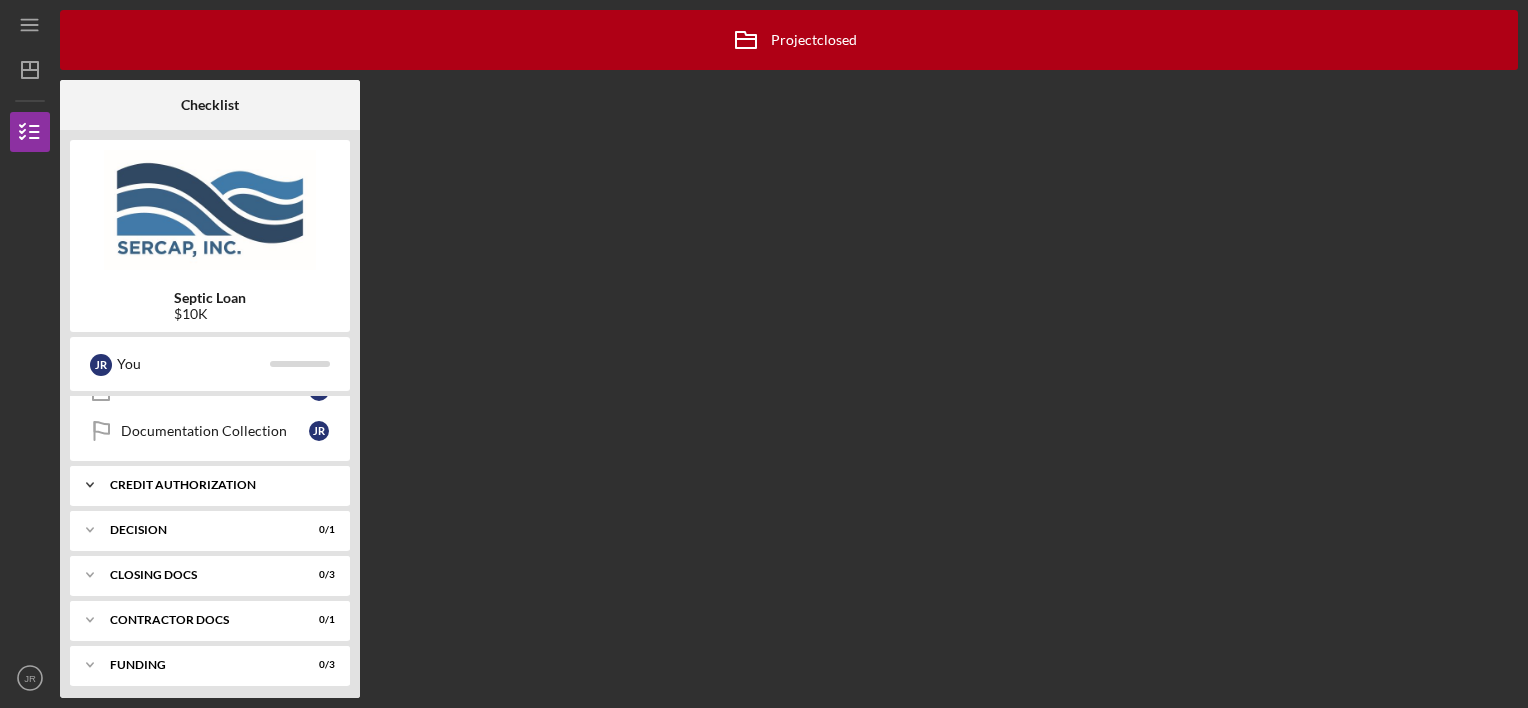 click on "CREDIT AUTHORIZATION" at bounding box center (217, 485) 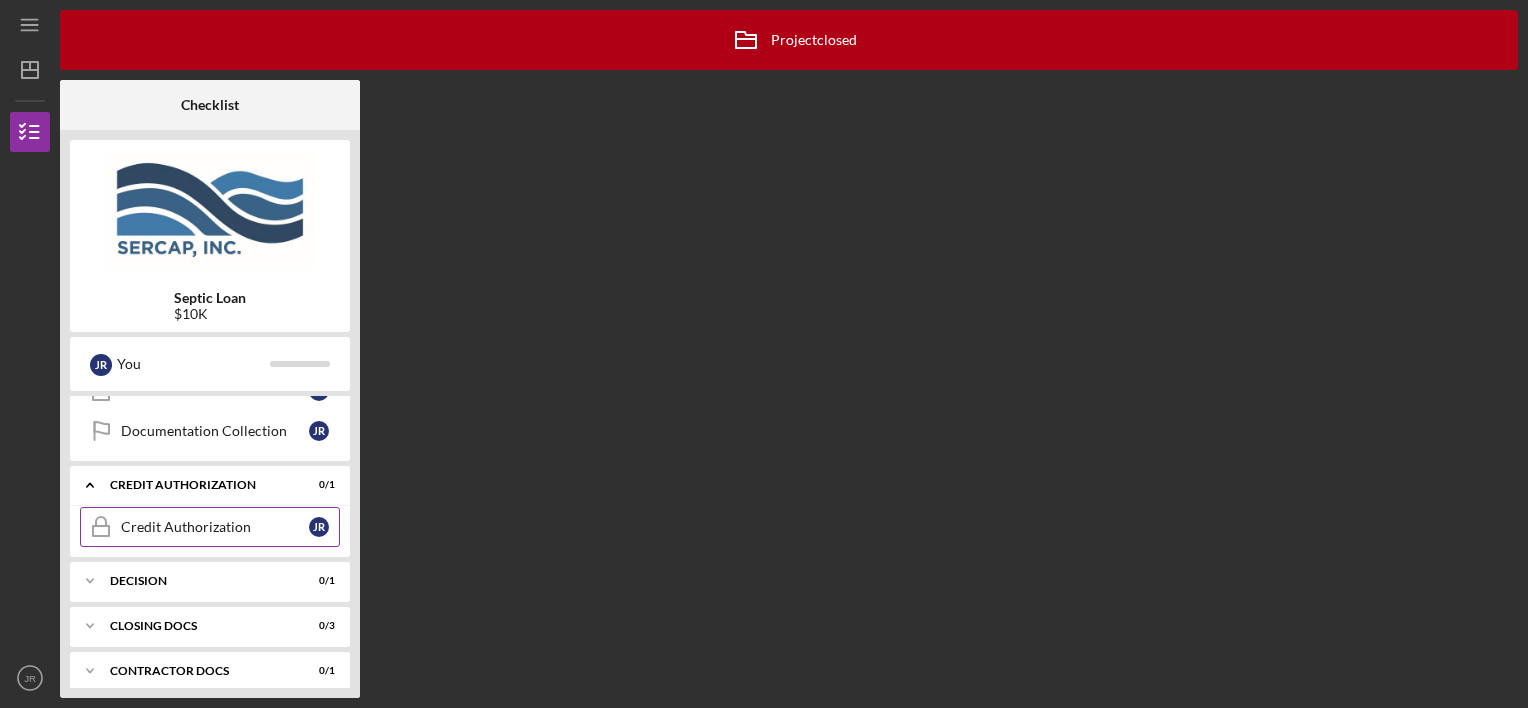 click on "Credit Authorization" at bounding box center (215, 527) 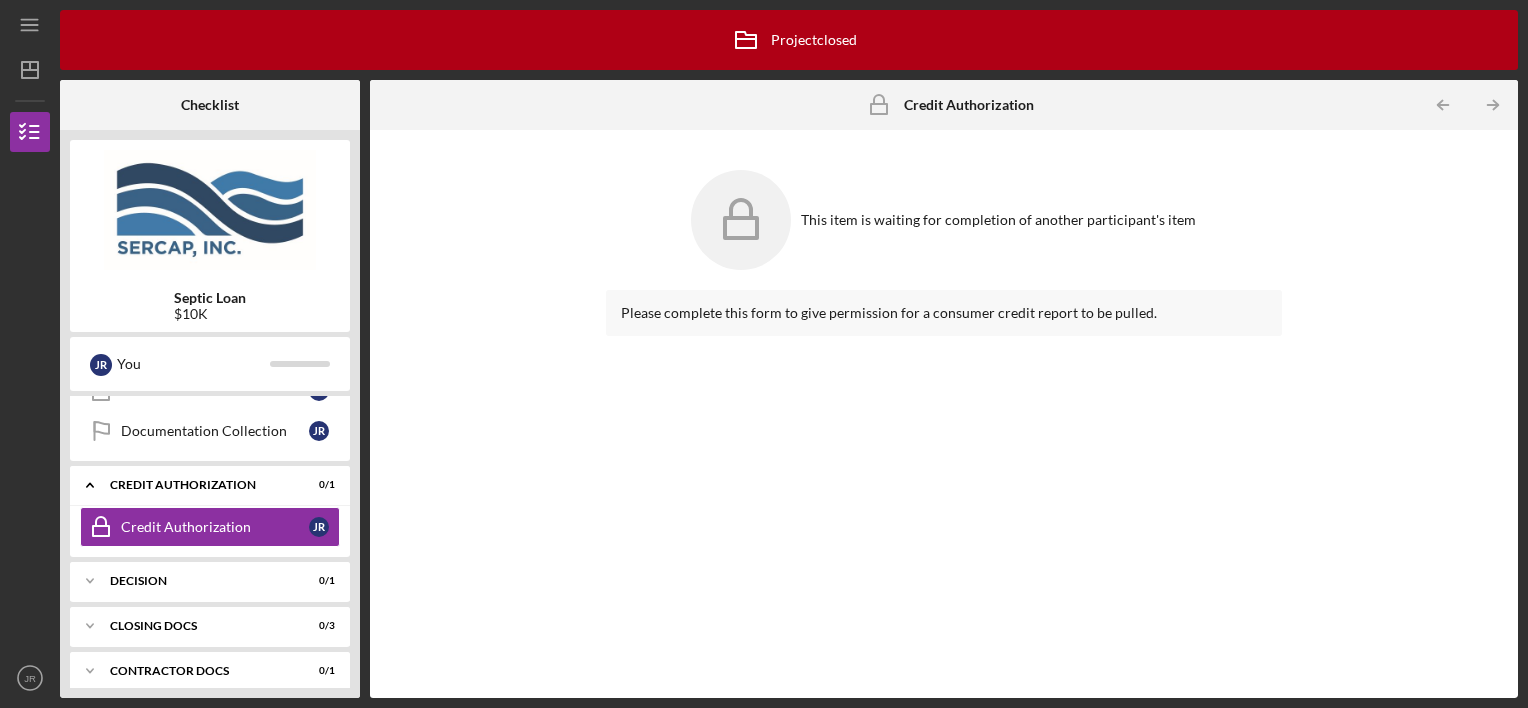 click on "Please complete this form to give permission for a consumer credit report to be pulled." at bounding box center (944, 313) 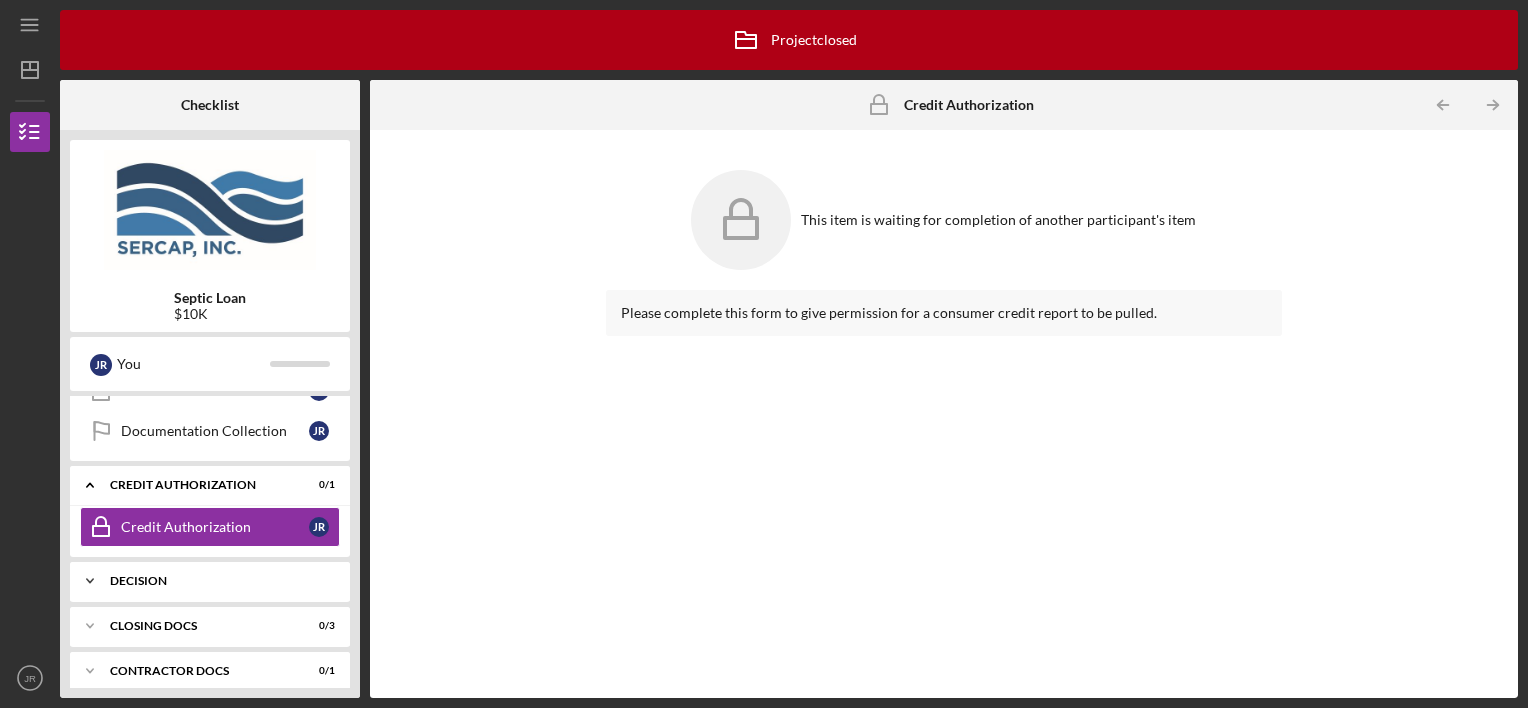 click on "Decision" at bounding box center (217, 581) 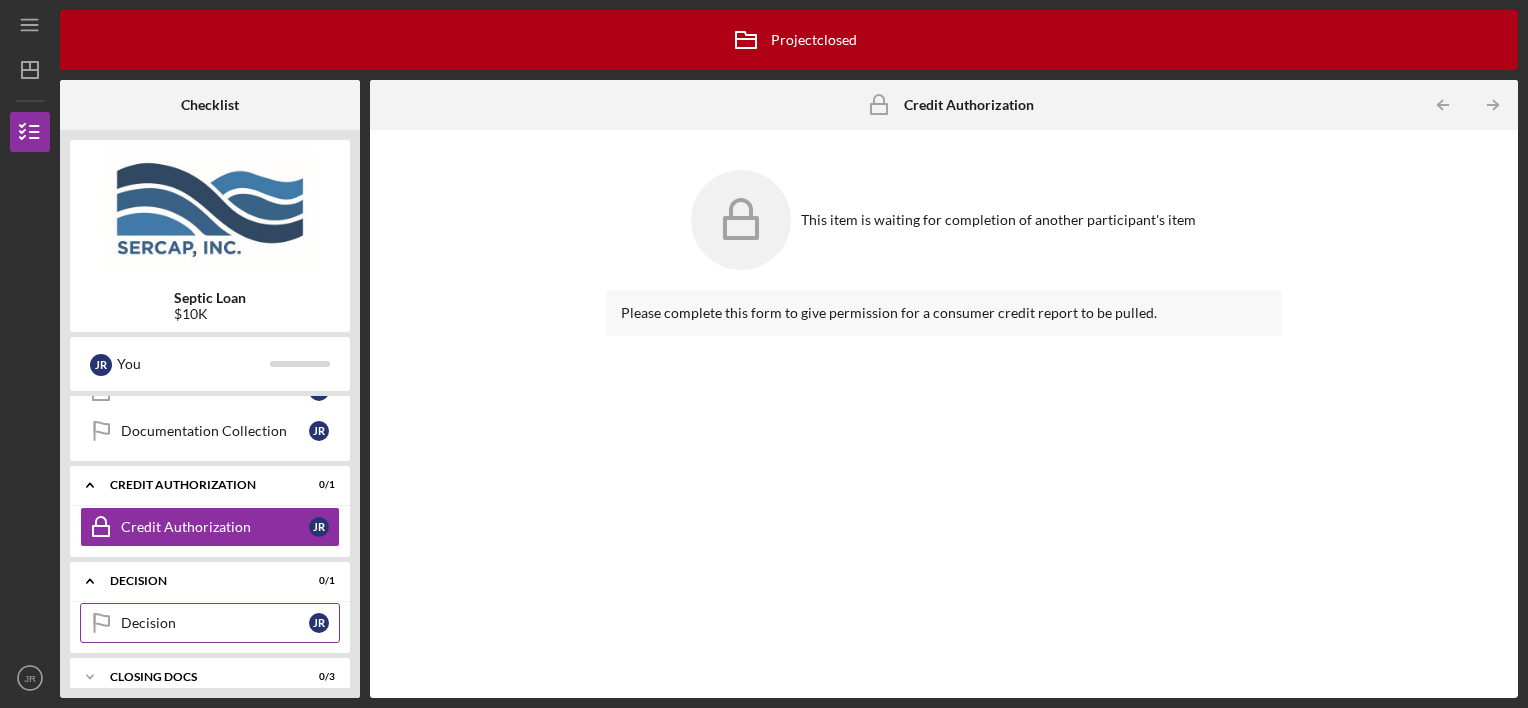 click on "Decision Decision J R" at bounding box center (210, 623) 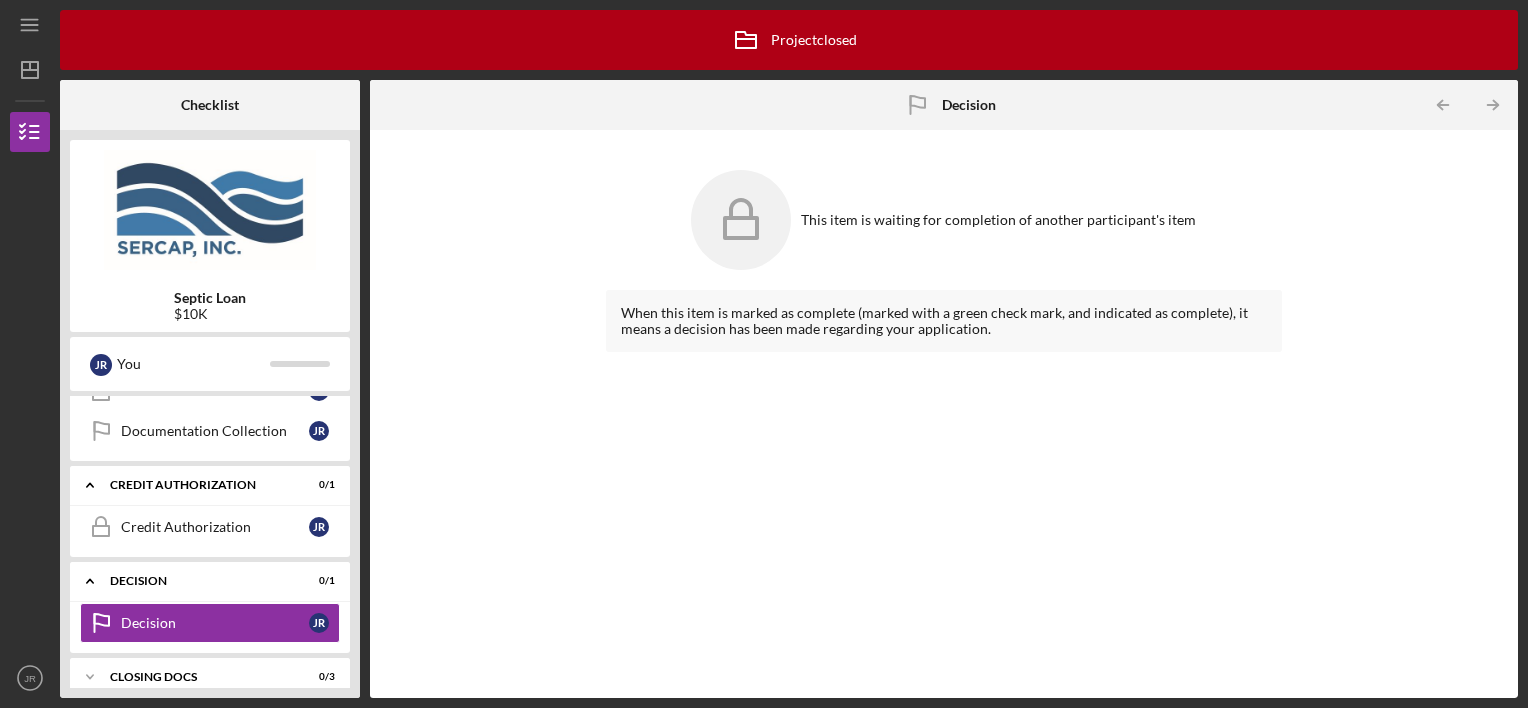 click on "When this item is marked as complete (marked with a green check mark, and indicated as complete), it means a decision has been made regarding your application." at bounding box center [944, 321] 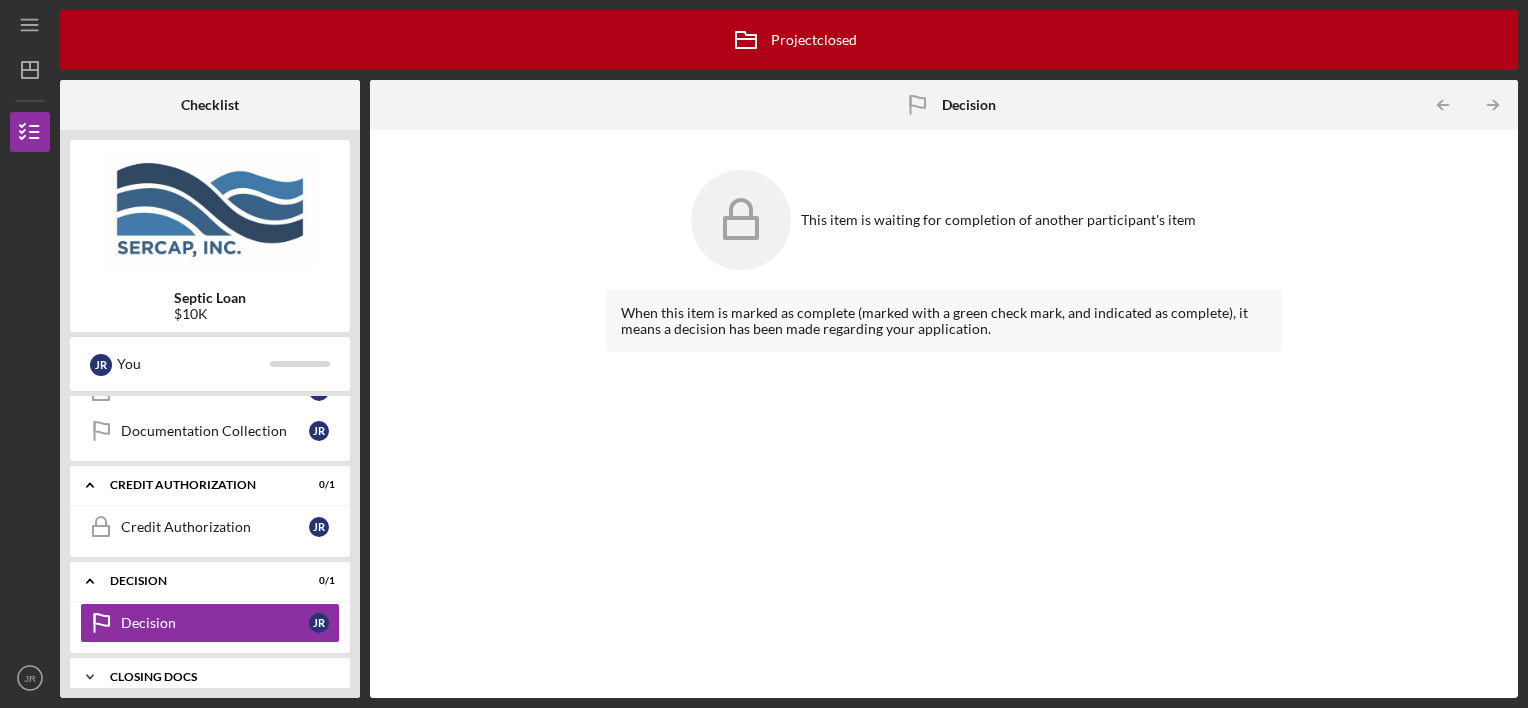 click on "CLOSING DOCS" at bounding box center [217, 677] 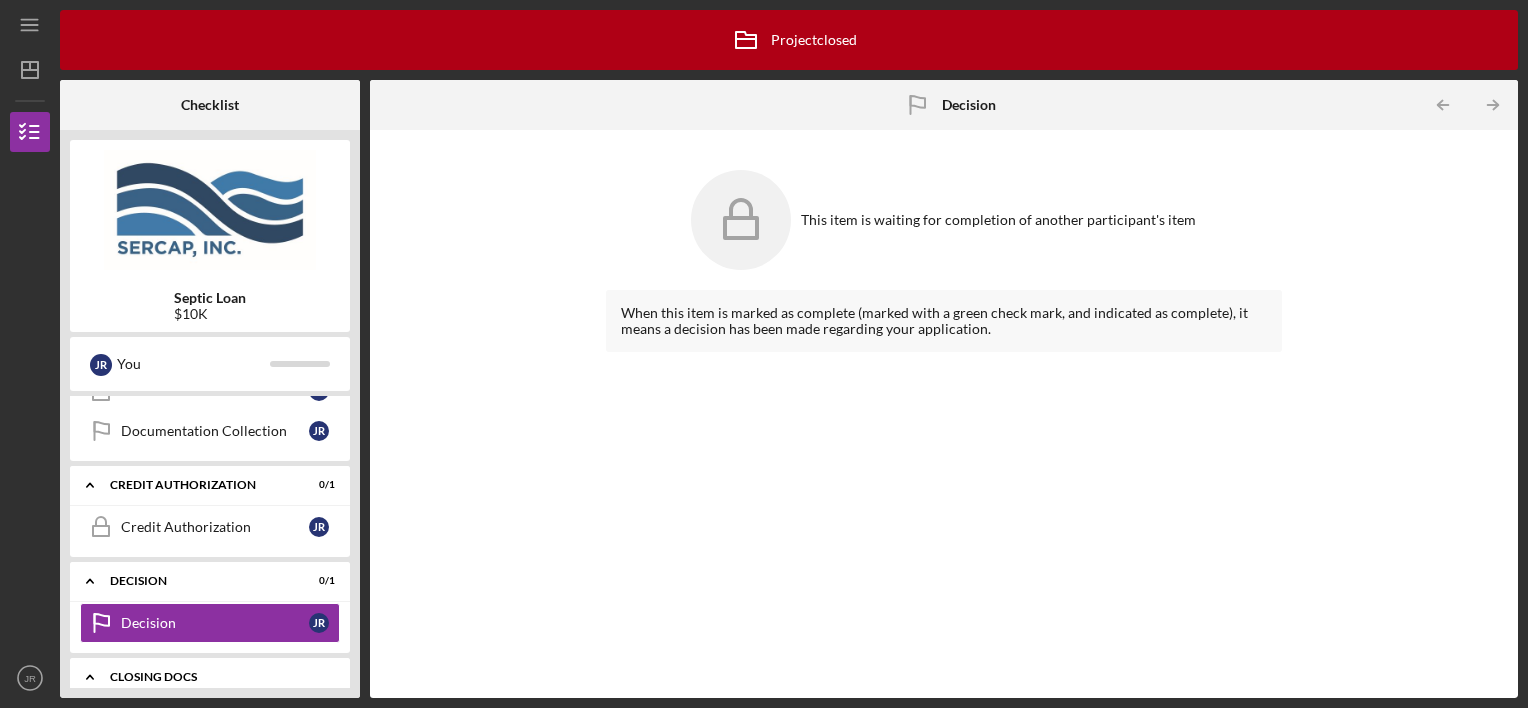 click on "CLOSING DOCS" at bounding box center [217, 677] 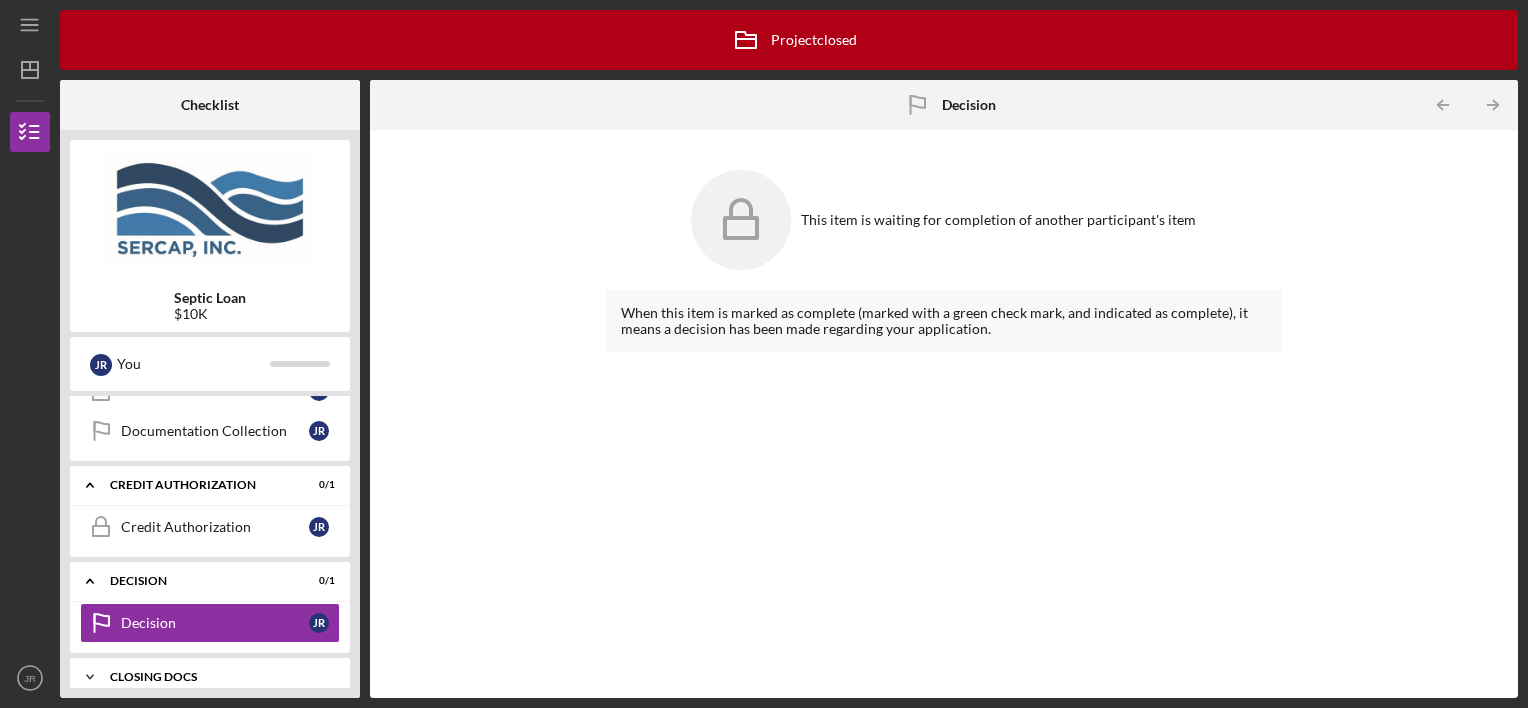click on "CLOSING DOCS" at bounding box center [217, 677] 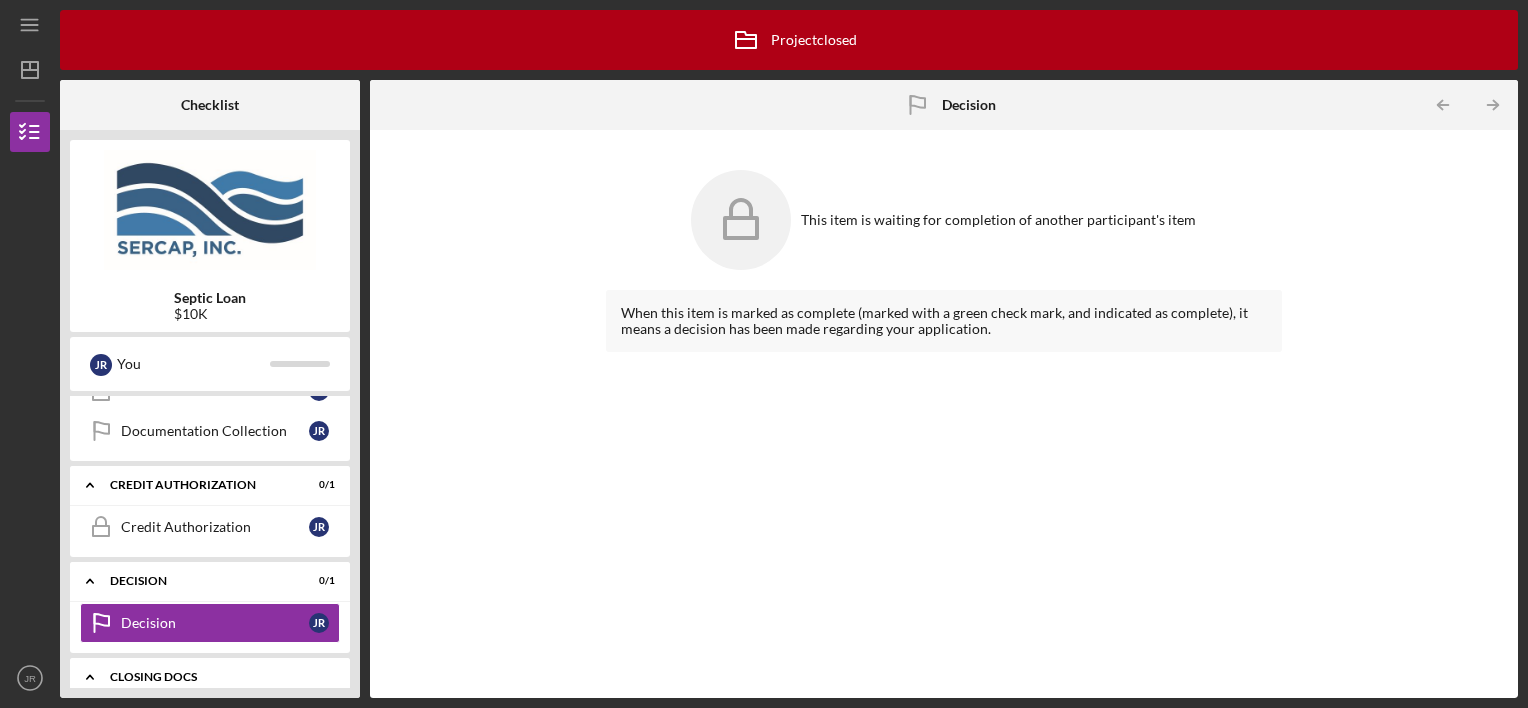 scroll, scrollTop: 1032, scrollLeft: 0, axis: vertical 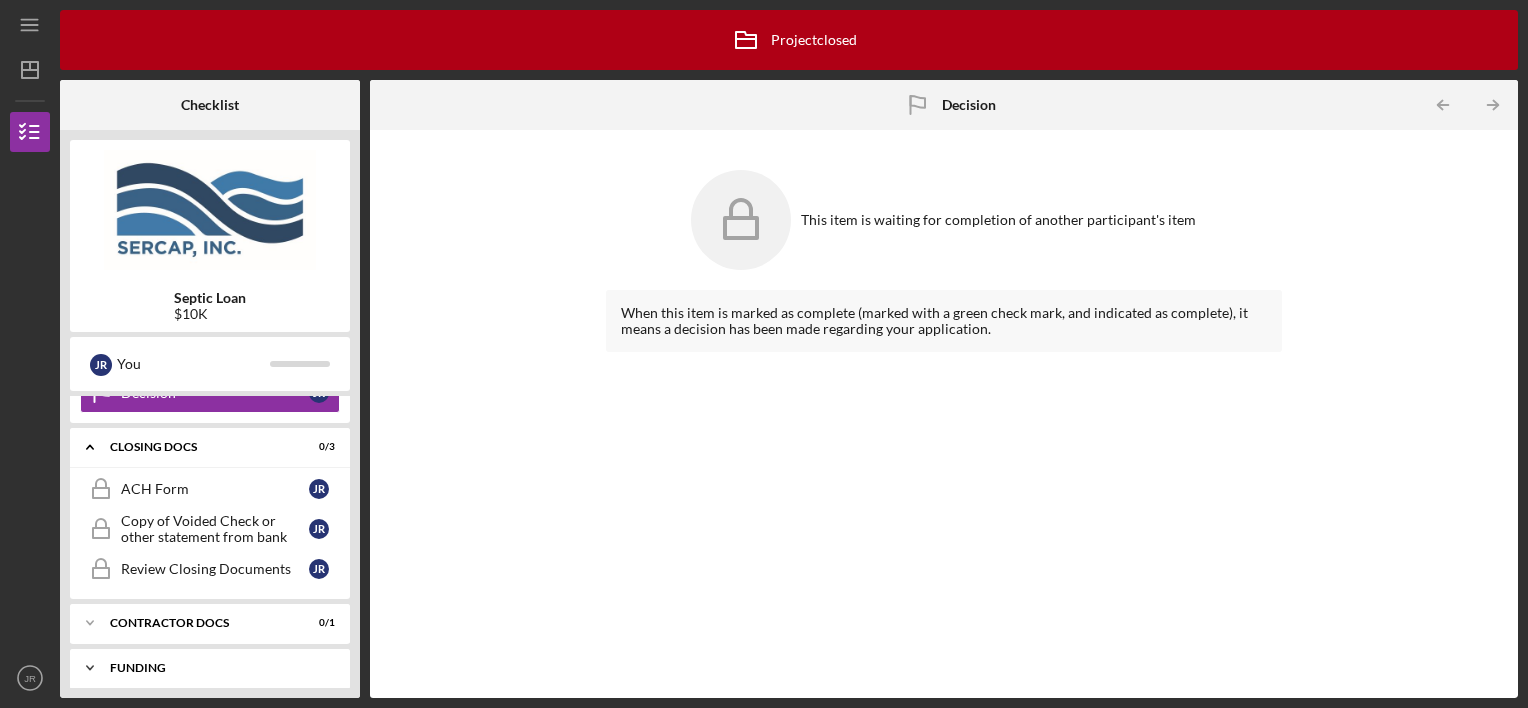 click on "Funding" at bounding box center (217, 668) 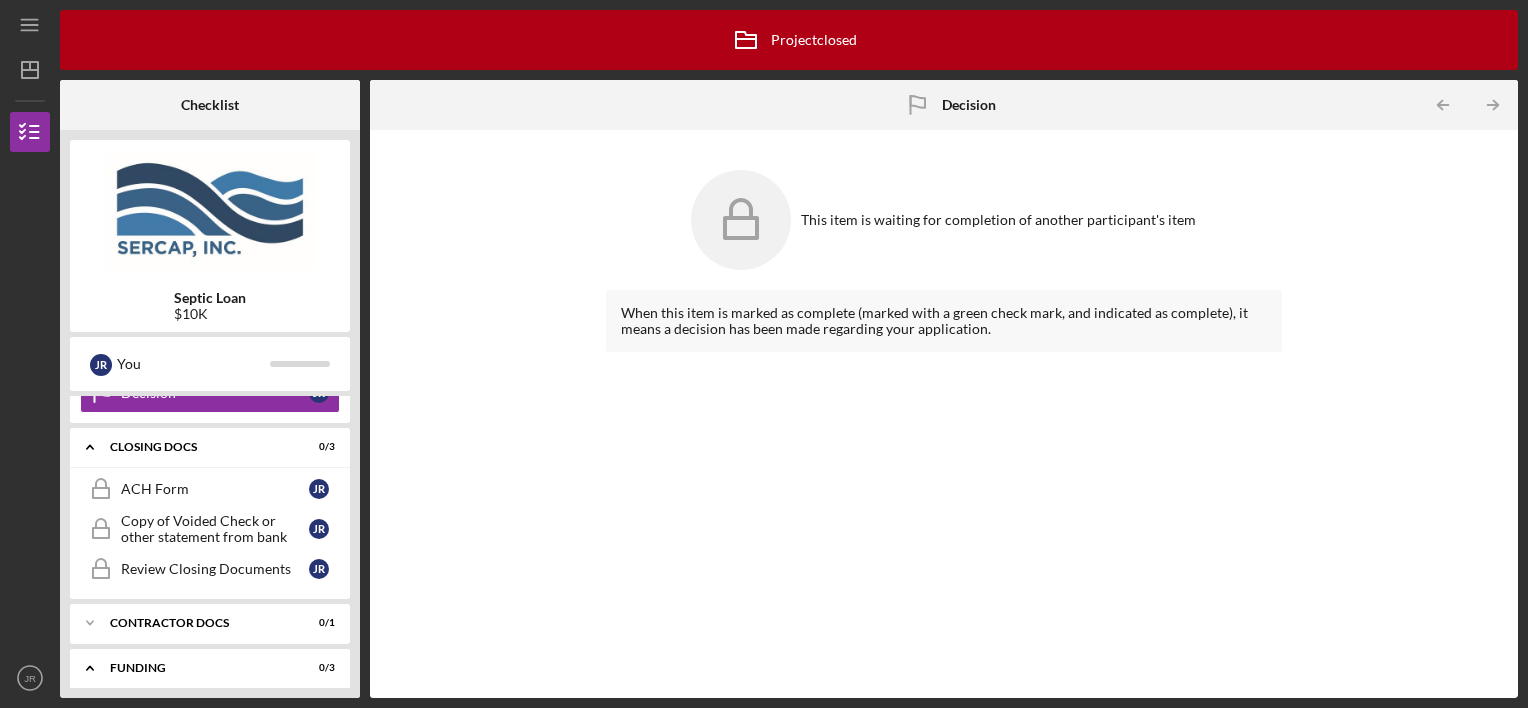 click on "Septic Loan $10K J R You Icon/Expander Eligibility 0 / 8 1 Personal Information J R Property Eligibility 2 Property Eligibility J R Proof of Income 3 Proof of Income J R Pre-Application 4 Pre-Application J R Civil Rights & Equal Opportunity Forms 5 Civil Rights & Equal Opportunity Forms J R ID Verification 6 ID Verification J R Personal Demographics & Information 7 Personal Demographics & Information J R Eligibility Phase Eligibility Phase J R Icon/Expander Documentation 0 / 11 Bank Statement (1 month) Bank Statement (1 month) J R Copy of Deed or DOT Copy of Deed or DOT J R Contractors Estimate Contractors Estimate J R Home Owner's Insurance Home Owner's Insurance J R Proof of Current Year's Real Estate Taxes Paid Proof of Current Year's Real Estate Taxes Paid J R Emergency Contacts/Referrals Emergency Contacts/Referrals J R USDA USDA J R Certification and Confidentiality Certification and Confidentiality J R Household Budget Household Budget J R Release Form Release Form J R Documentation Collection J R 0 /" at bounding box center (210, 414) 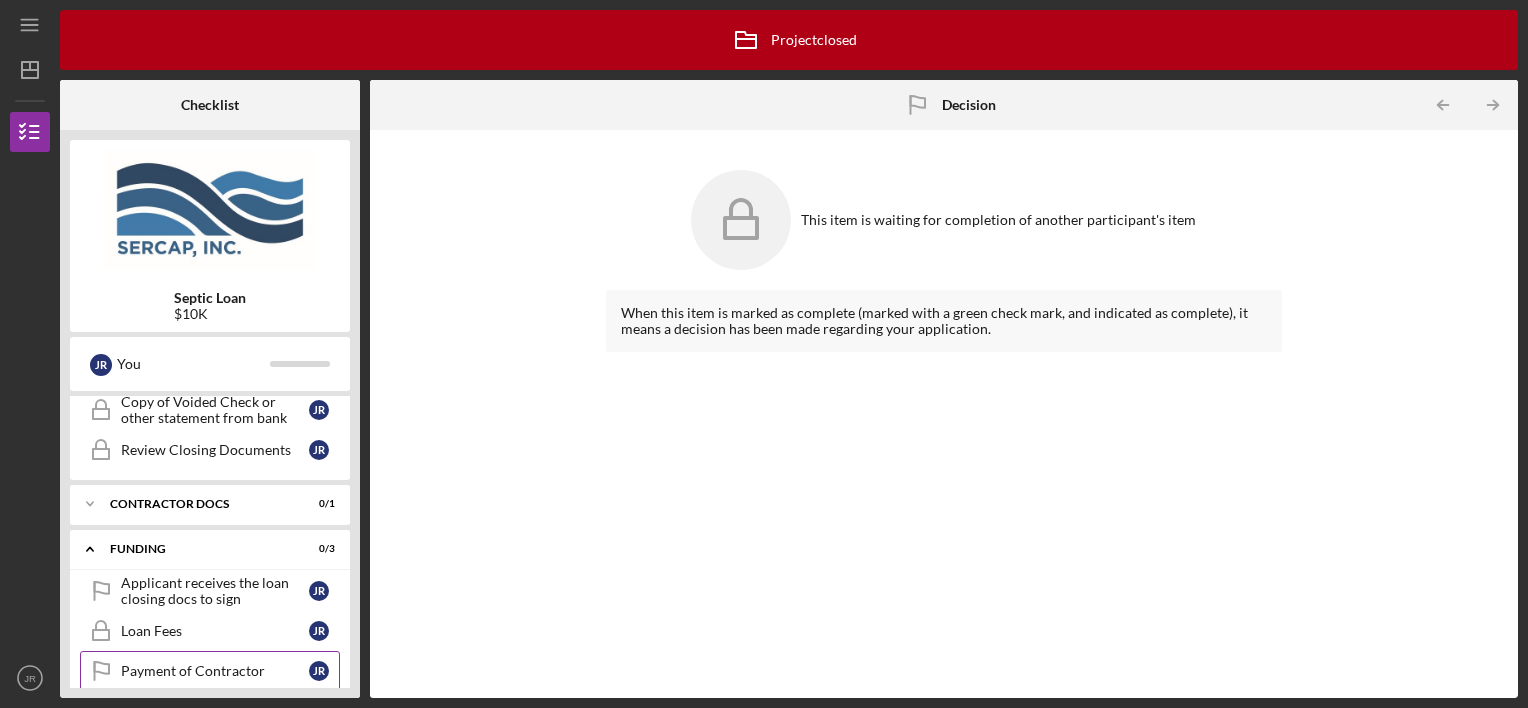 scroll, scrollTop: 1162, scrollLeft: 0, axis: vertical 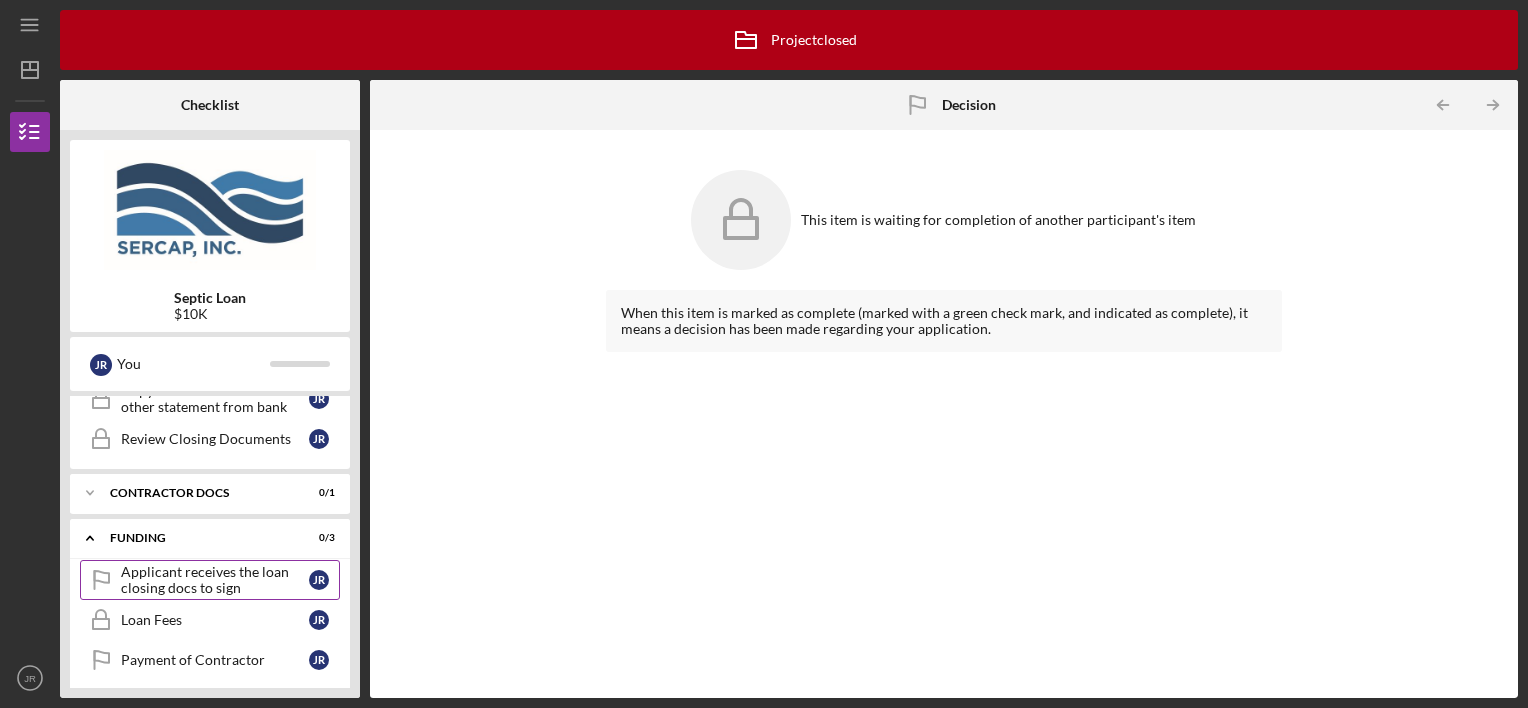 click on "Applicant receives the loan closing docs to sign" at bounding box center (215, 580) 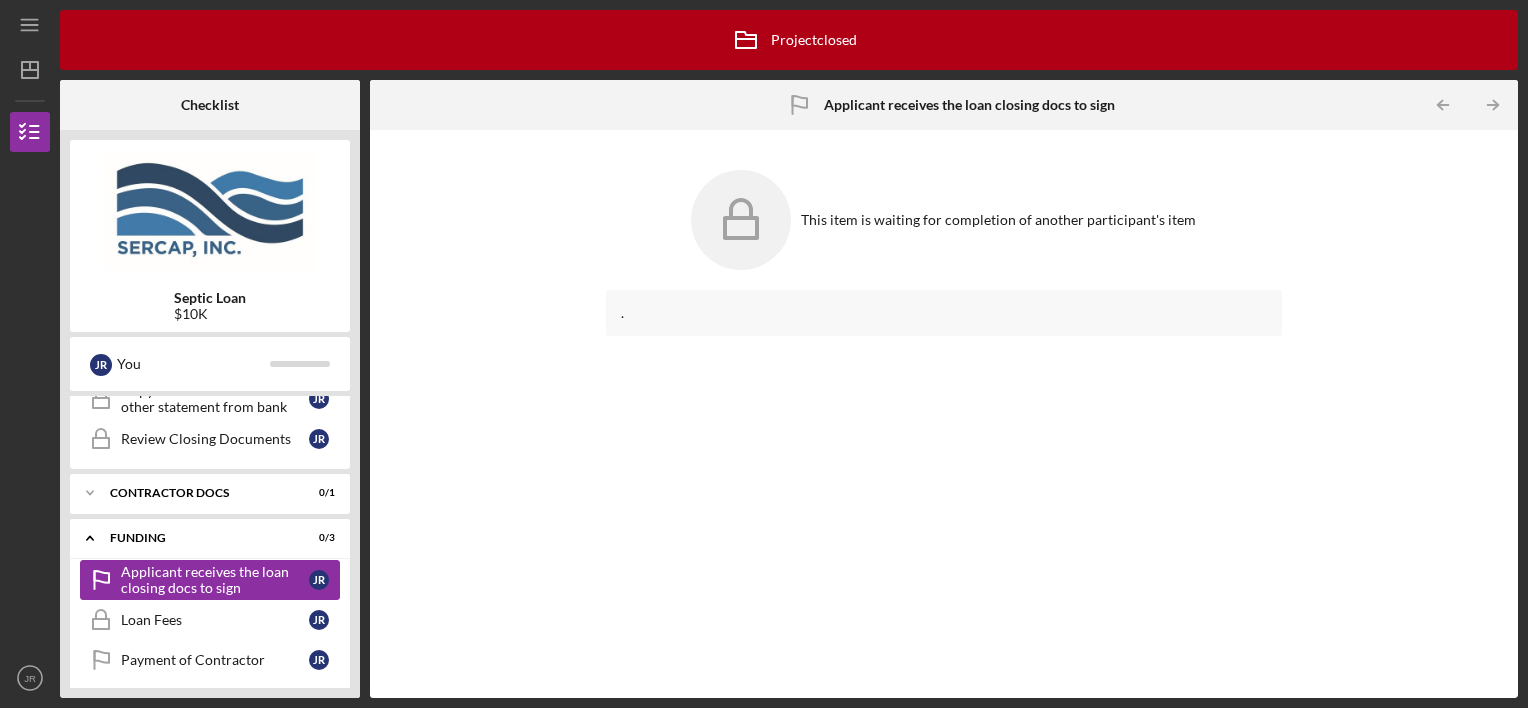 click on "Applicant receives the loan closing docs to sign" at bounding box center (215, 580) 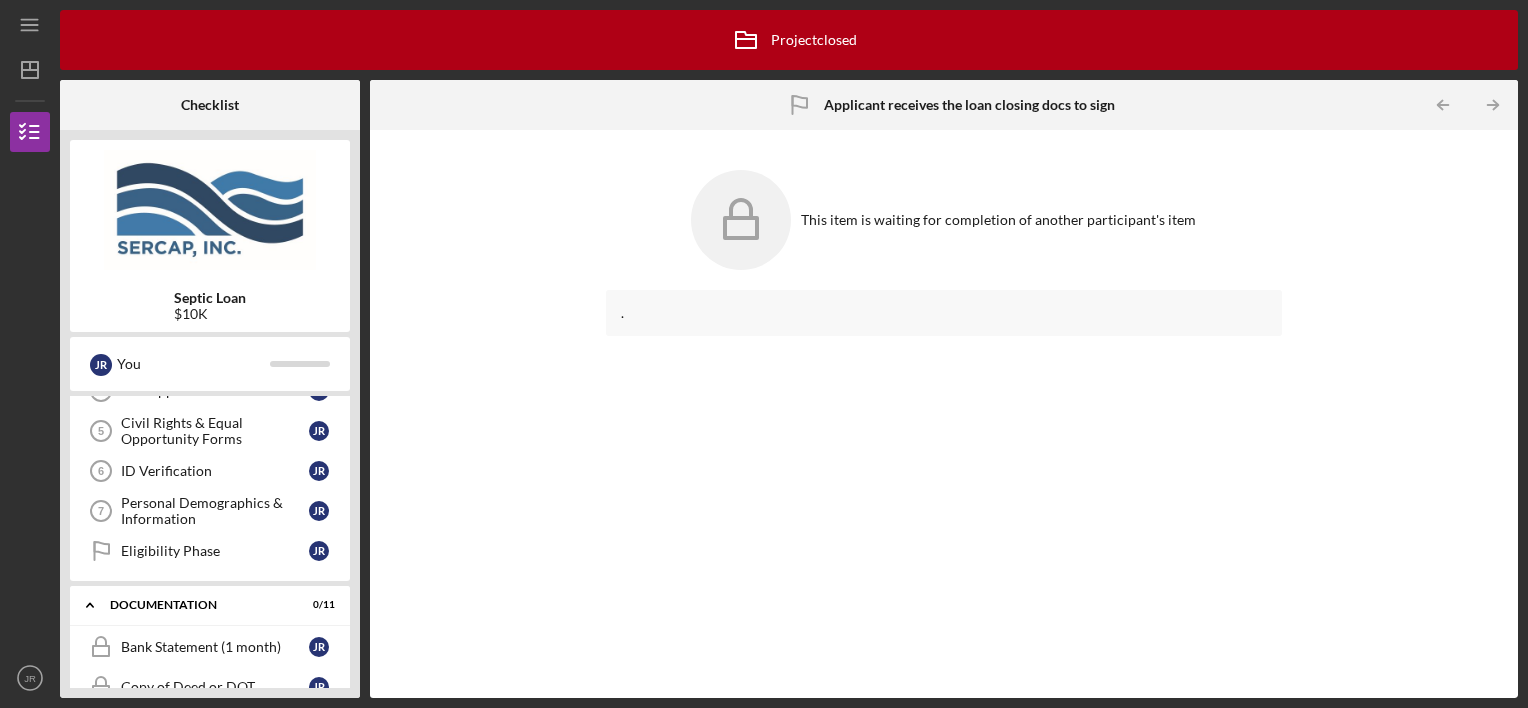 scroll, scrollTop: 0, scrollLeft: 0, axis: both 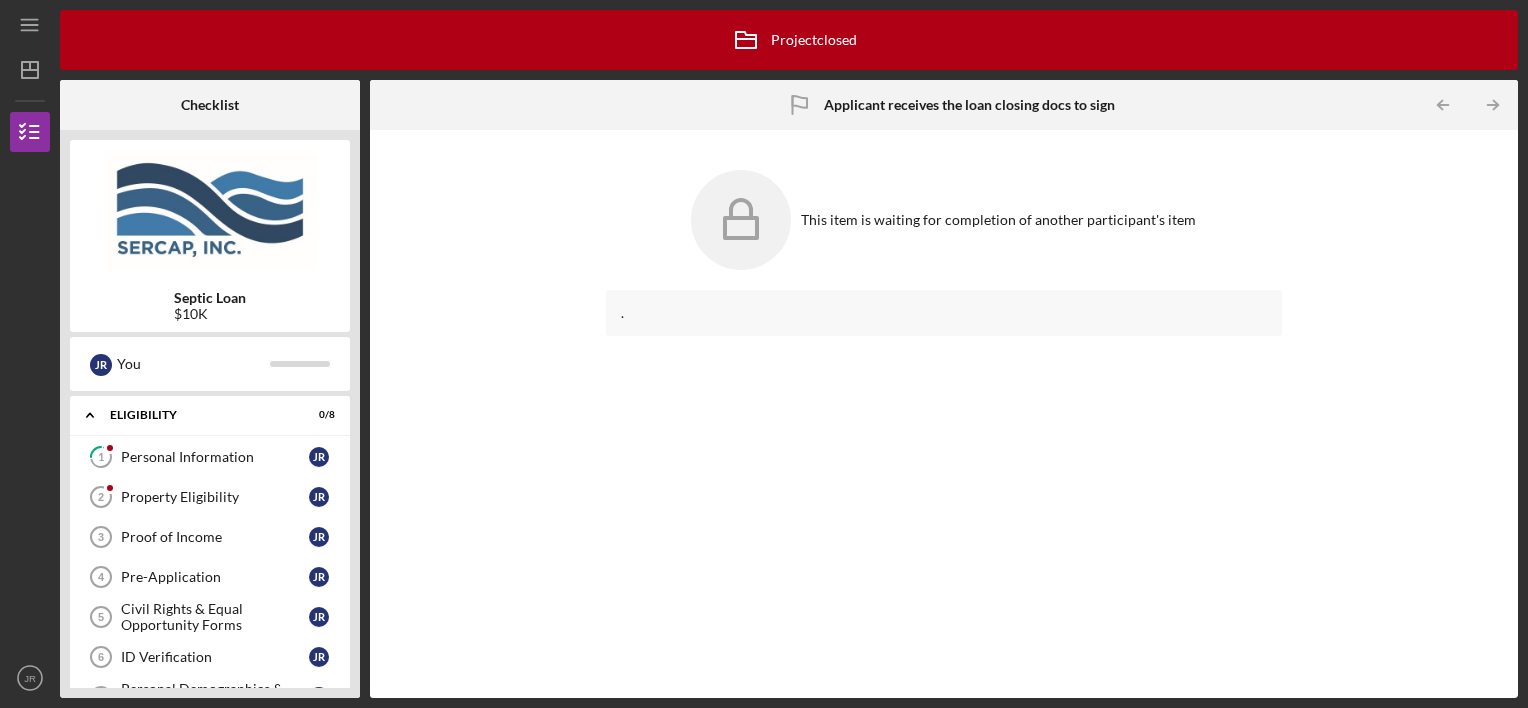click on "Septic Loan" at bounding box center (210, 298) 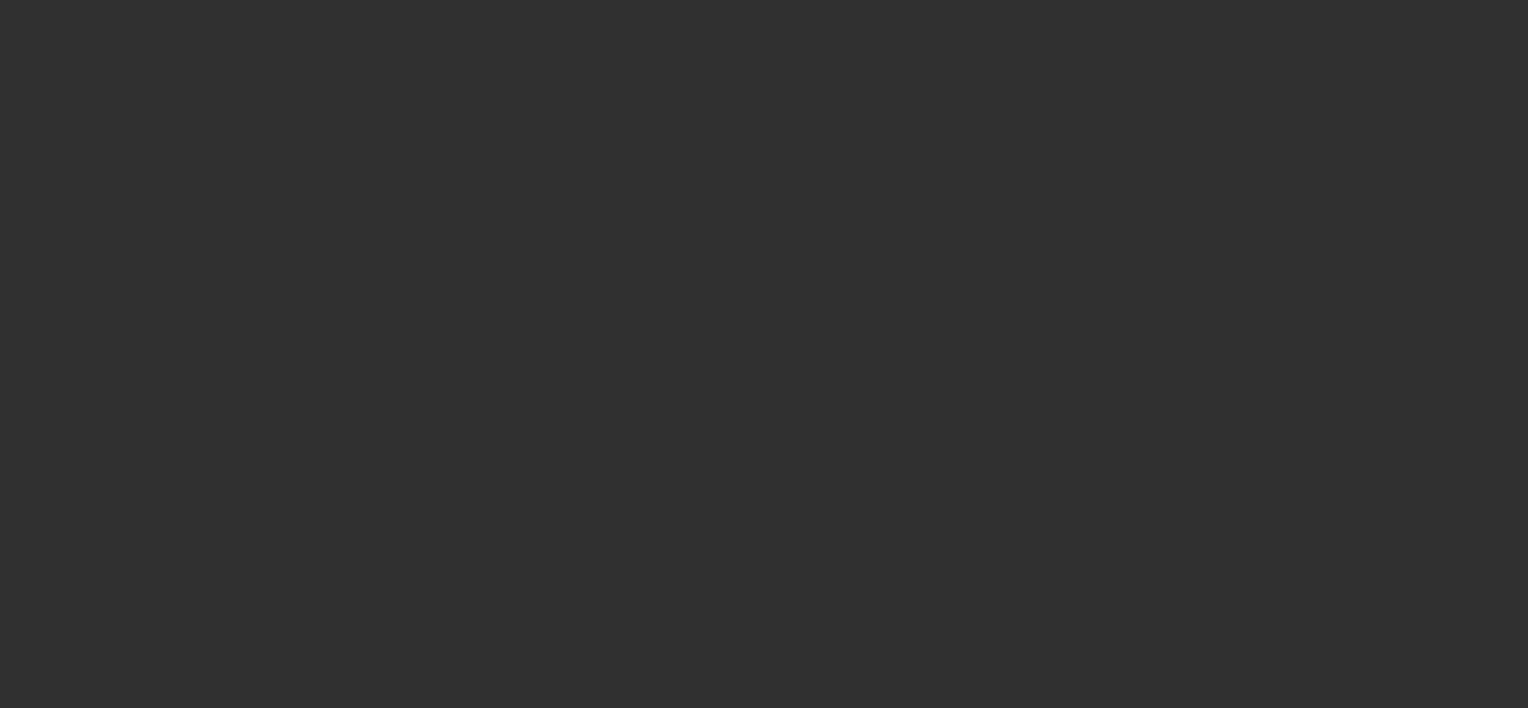 scroll, scrollTop: 0, scrollLeft: 0, axis: both 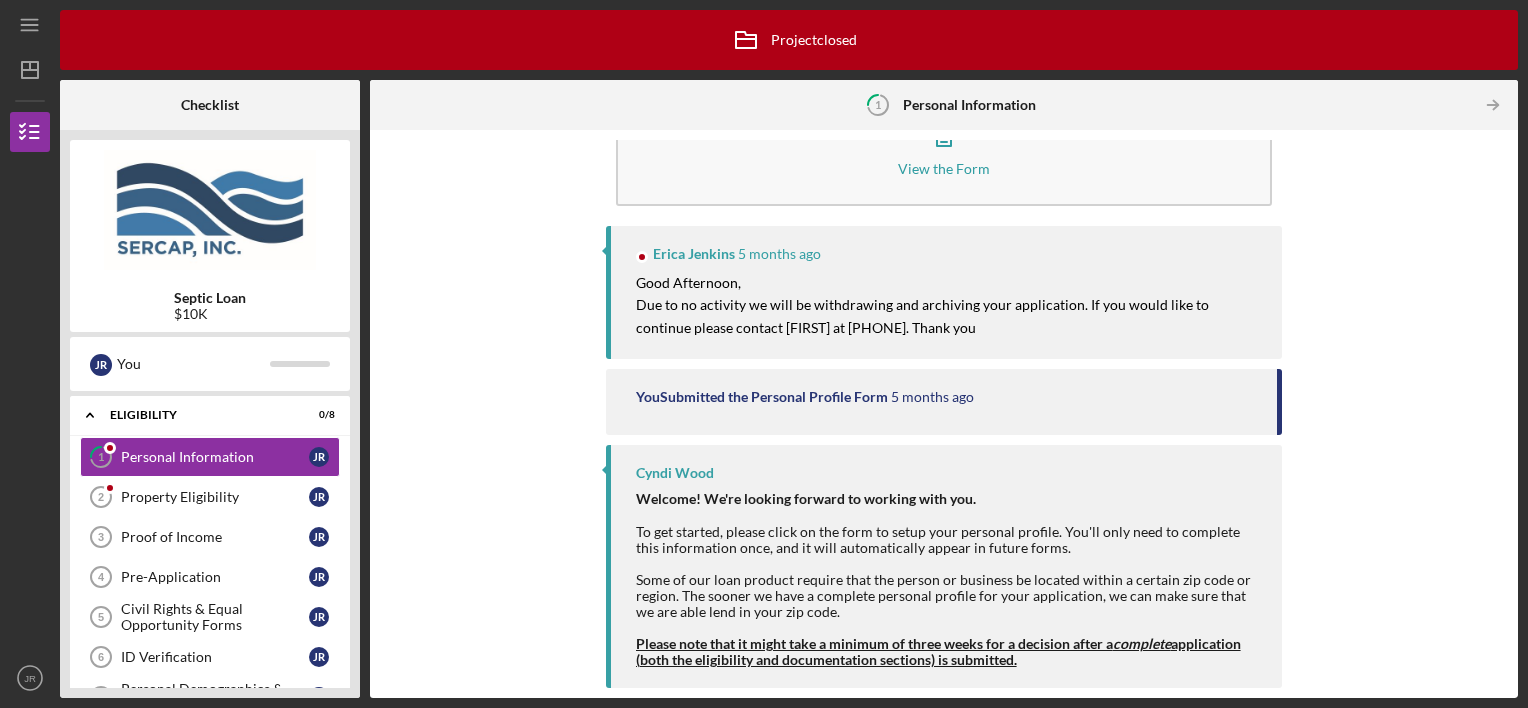 click on "Please note that it might take a minimum of three weeks for a decision after a  complete  application (both the eligibility and documentation sections) is submitted." at bounding box center (938, 651) 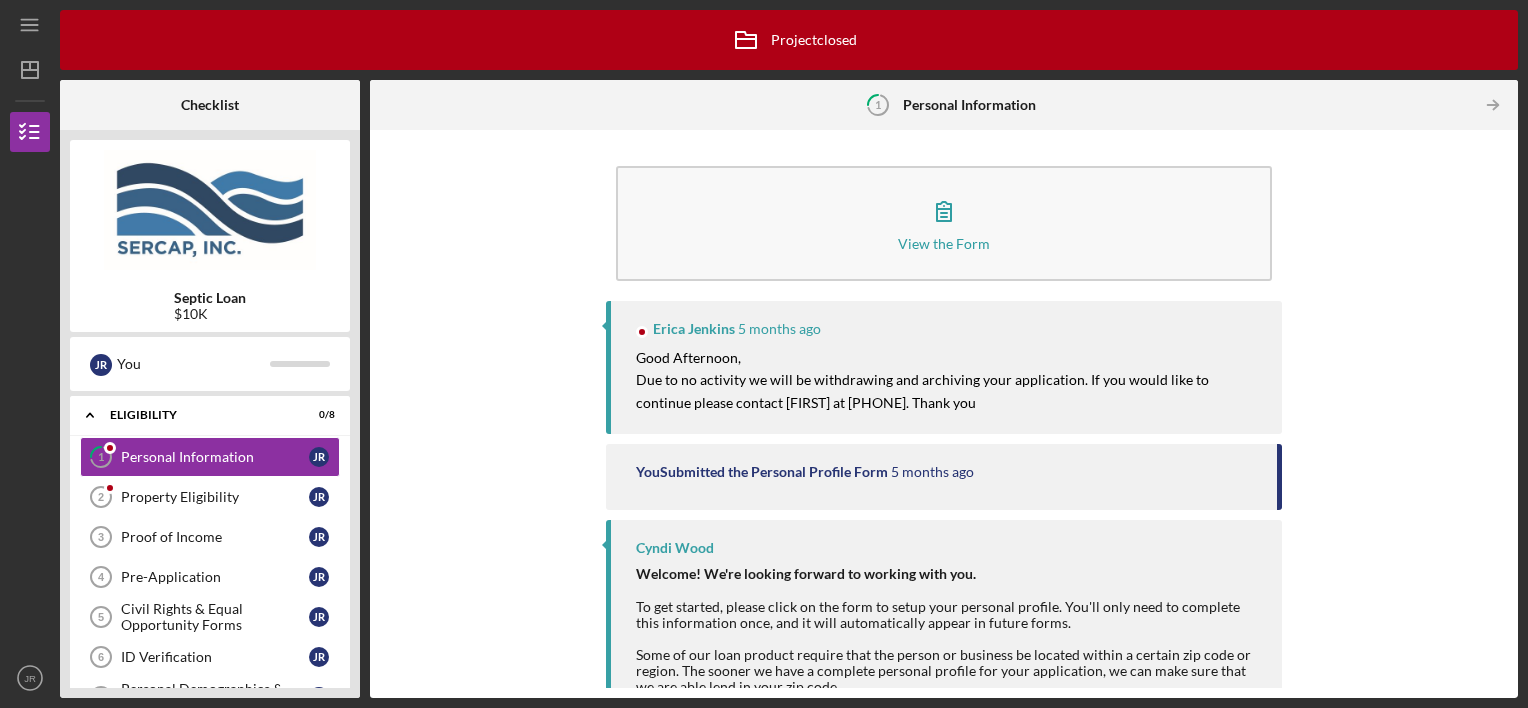 scroll, scrollTop: 0, scrollLeft: 0, axis: both 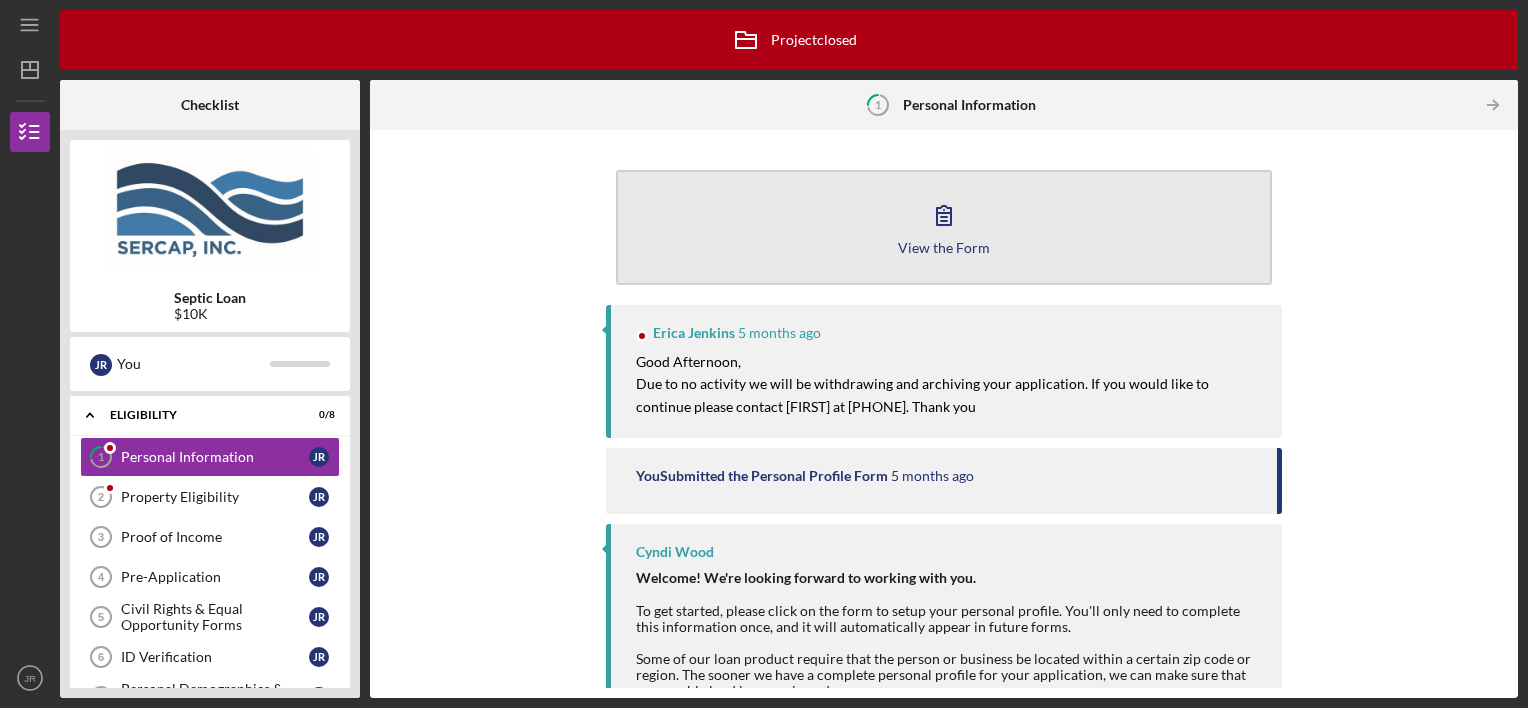 click 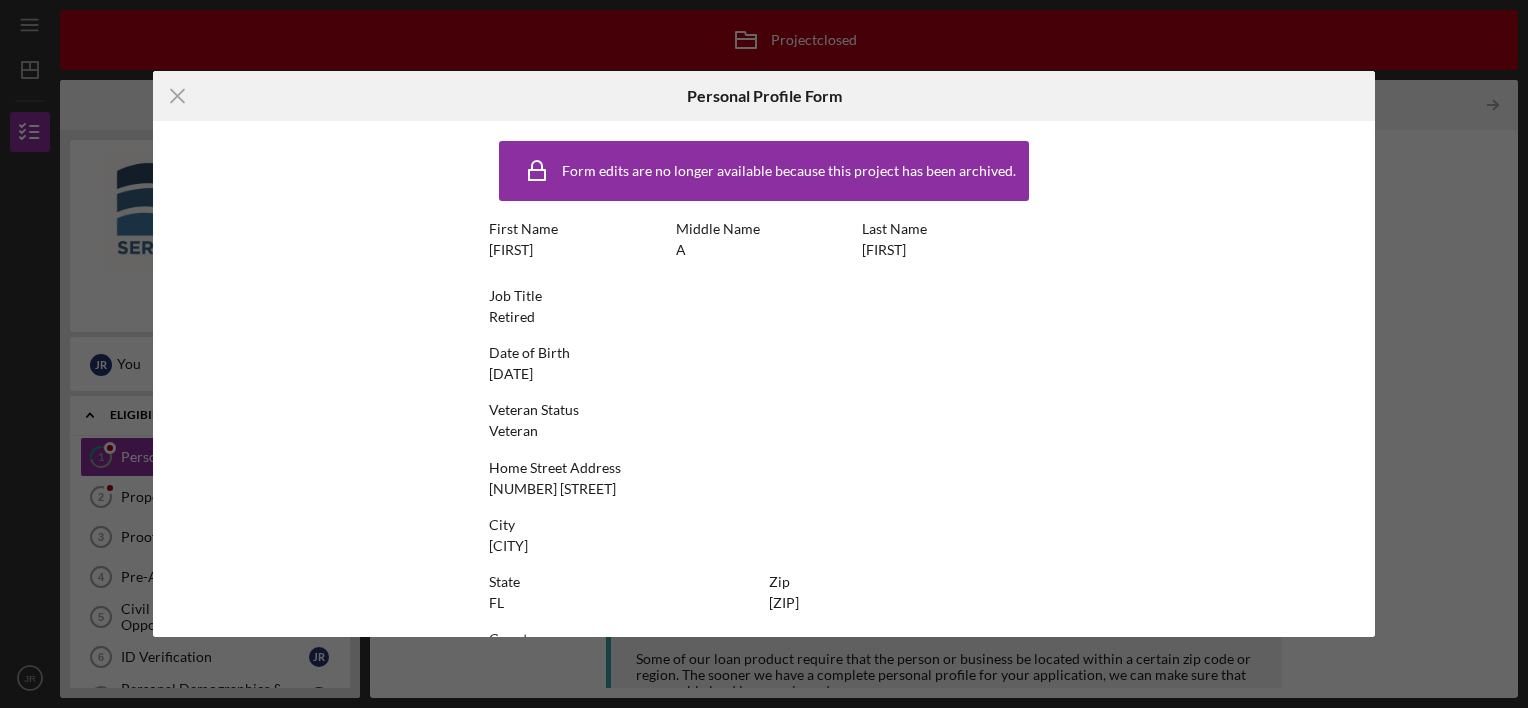 click on "Veteran Status Veteran" at bounding box center (764, 420) 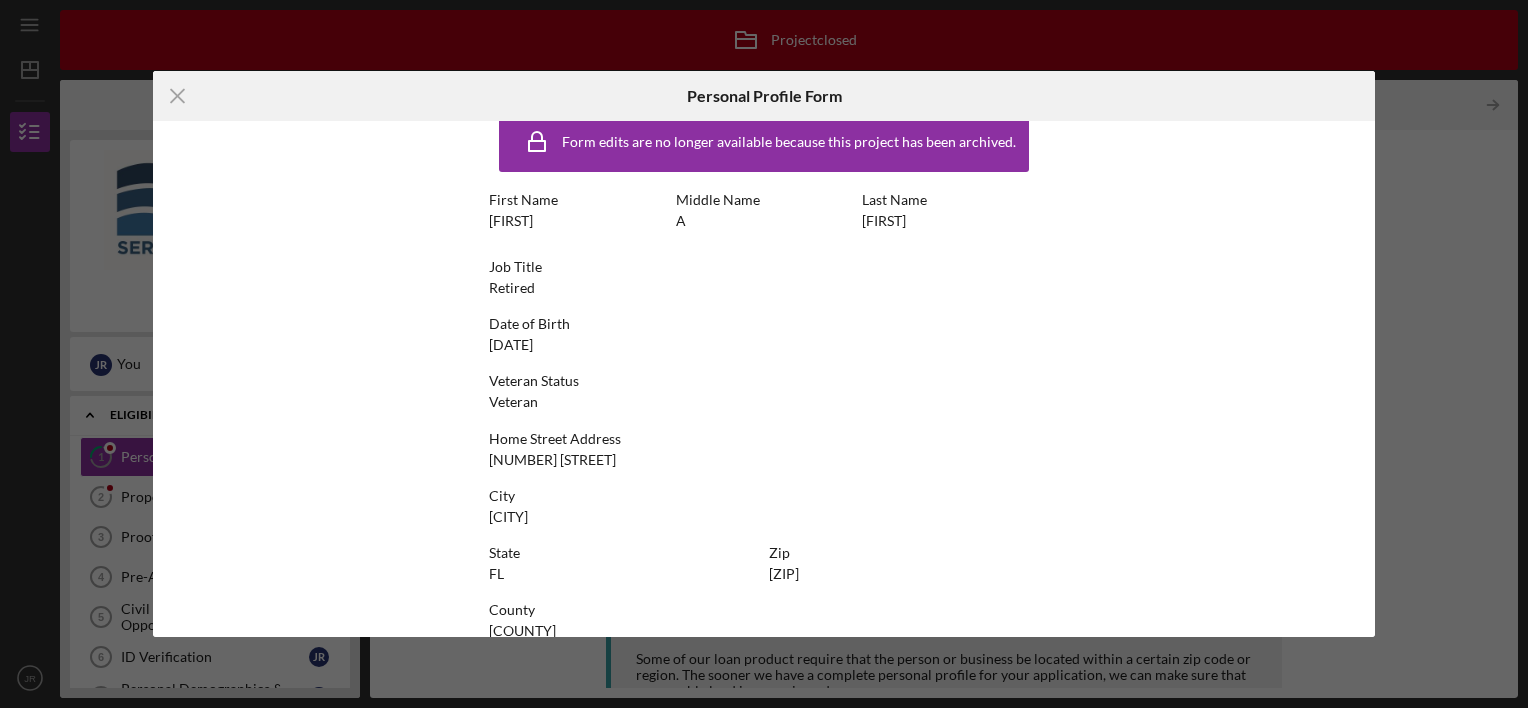 scroll, scrollTop: 0, scrollLeft: 0, axis: both 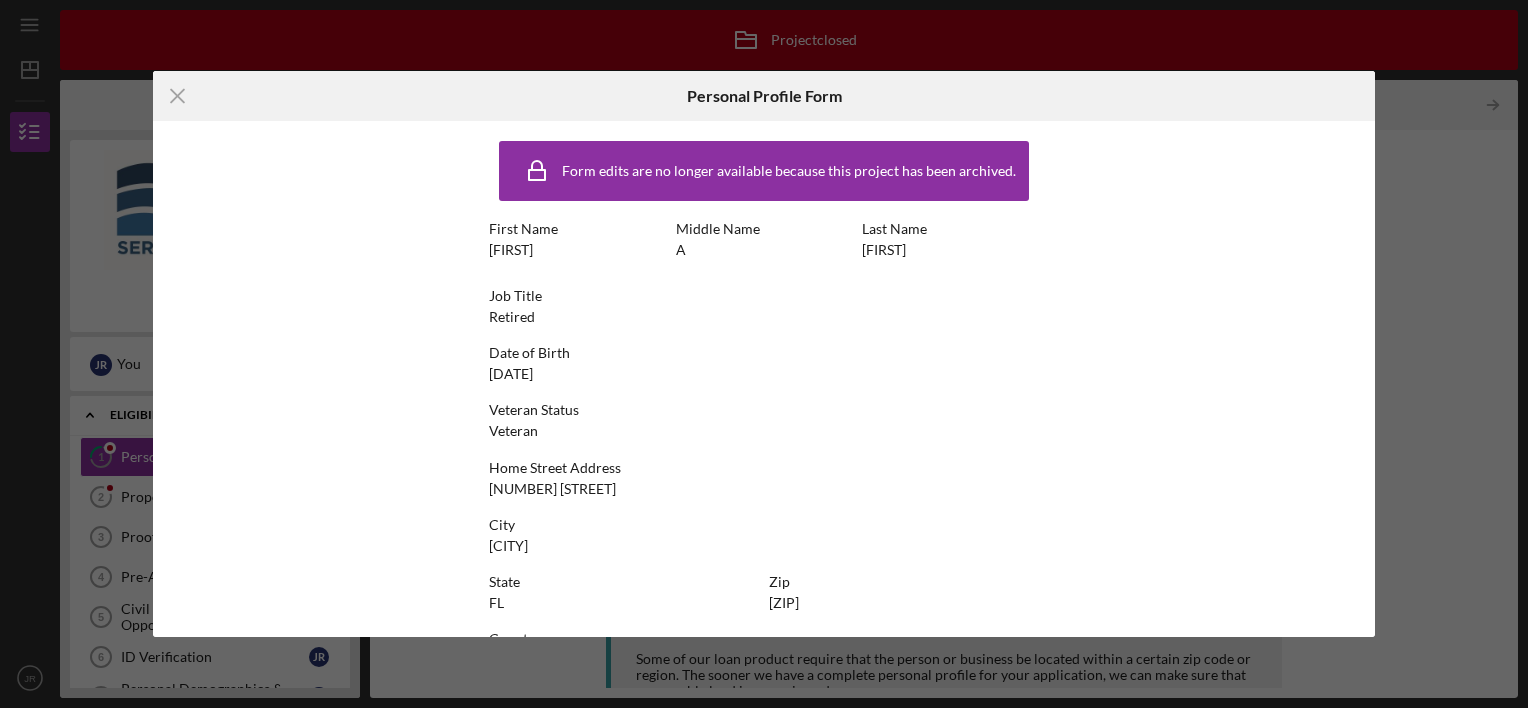 click on "Form edits are no longer available because this project has been archived." at bounding box center (789, 171) 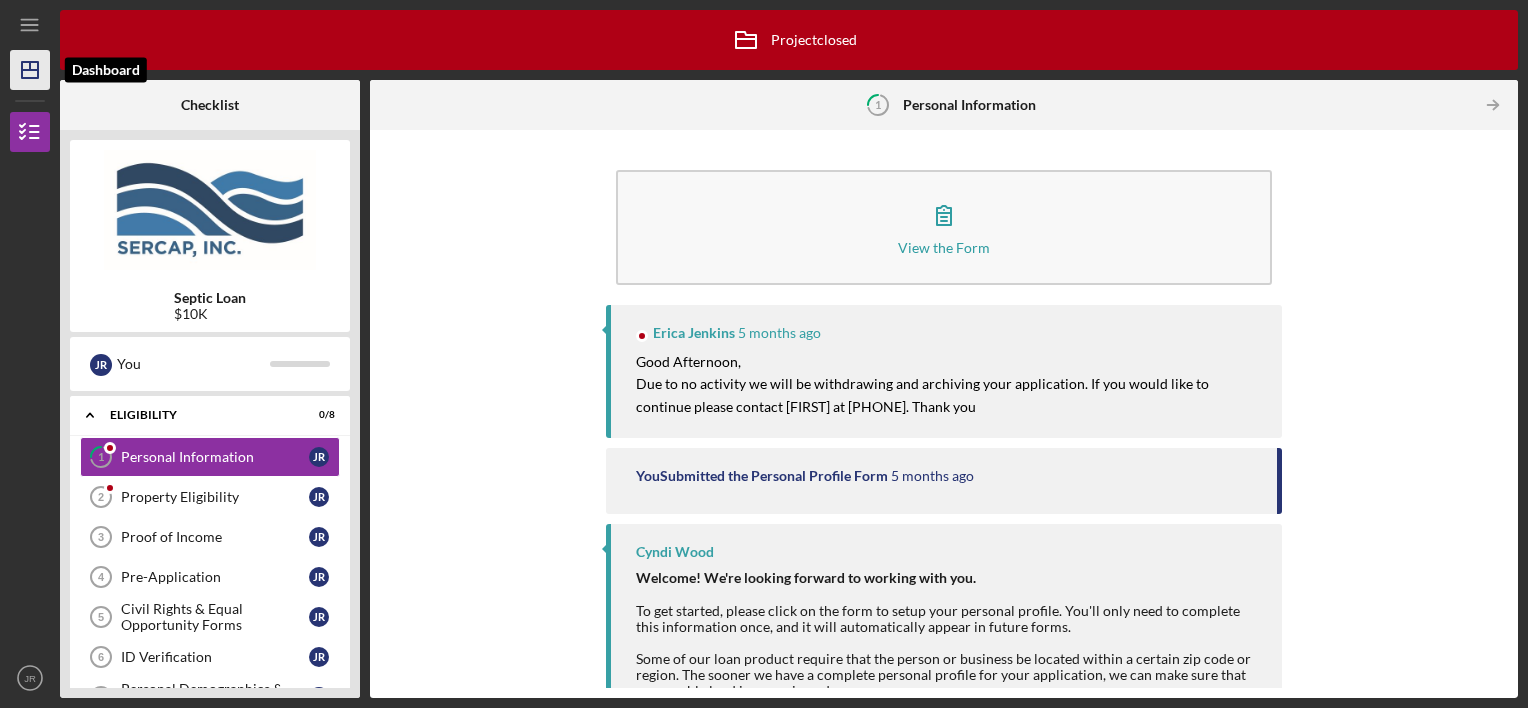 click on "Icon/Dashboard" 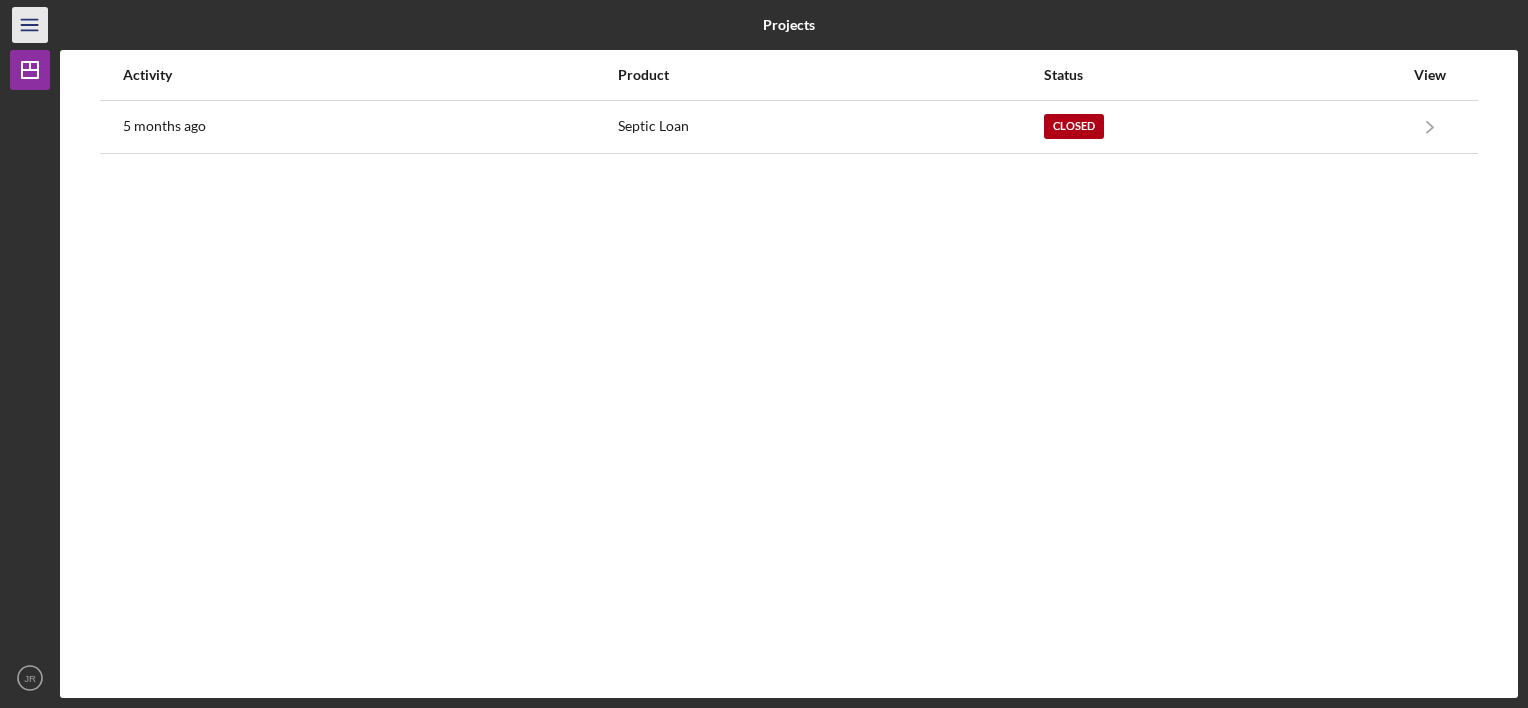 click on "Projects Projects Activity Product Status View 5 months ago Septic Loan Closed Icon/Navigate Septic Loan Icon/Navigate Icon/Menu Icon/Dashboard Dashboard Icon/User Photo JR [FIRST] [LAST] Icon/Overflow Account Settings Logout Icon/Menu Close  Close Account Settings Logout" at bounding box center [764, 354] 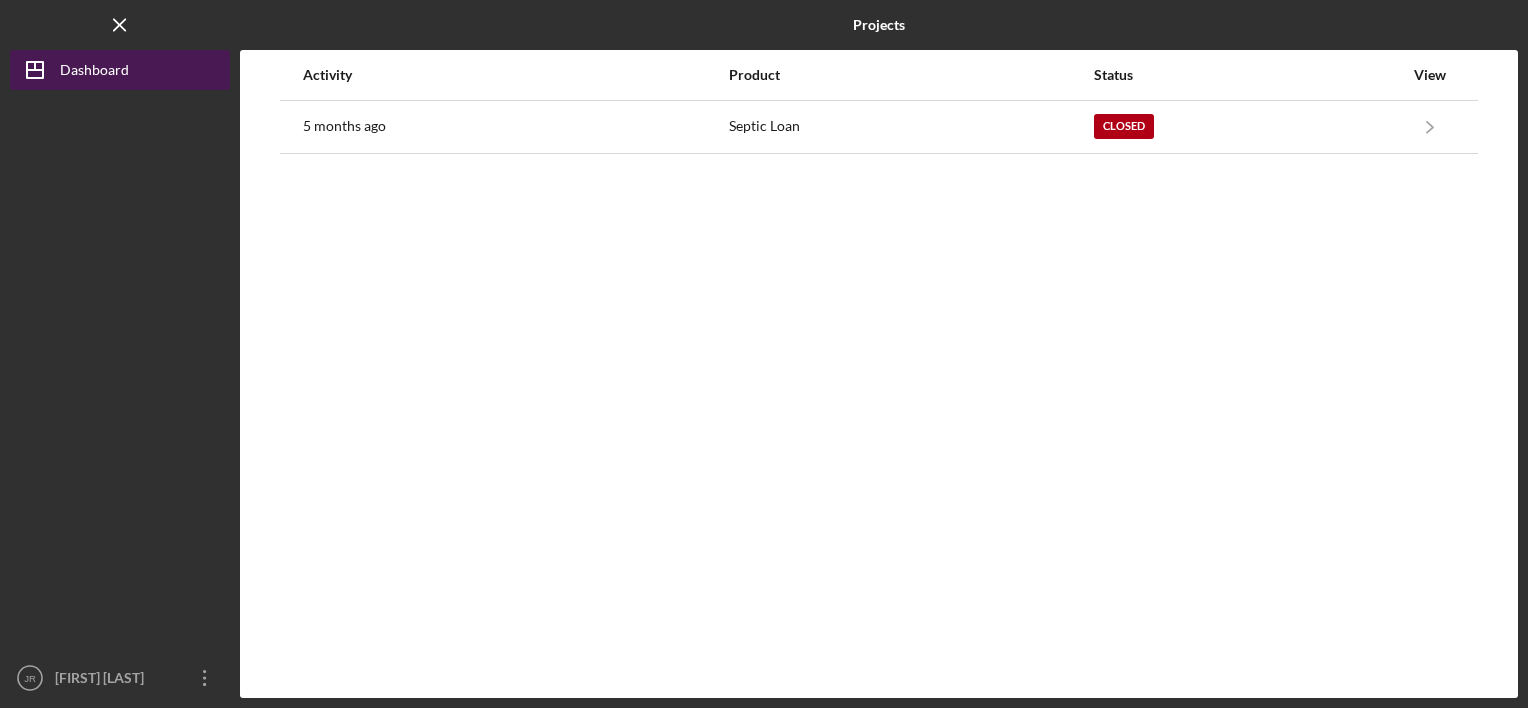 click on "Dashboard" at bounding box center (94, 72) 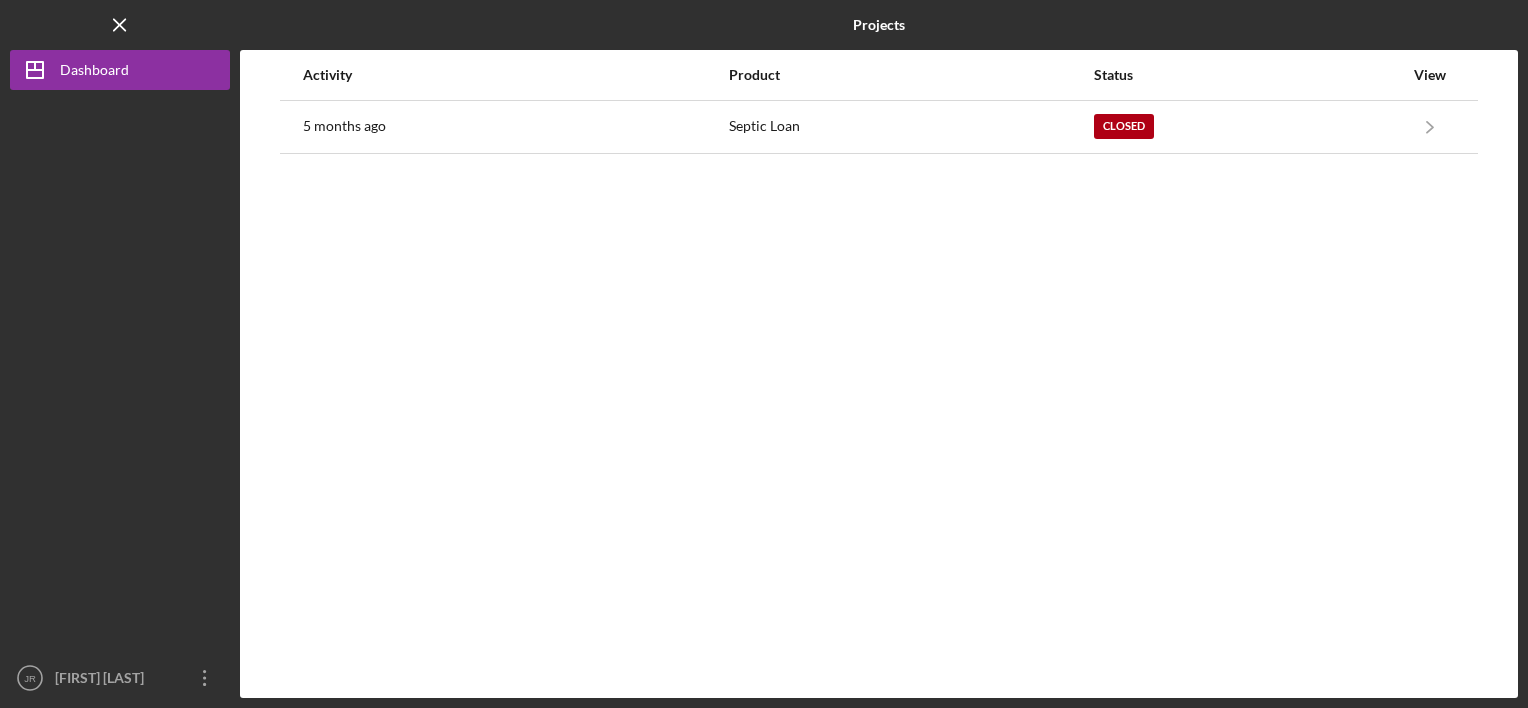 drag, startPoint x: 630, startPoint y: 291, endPoint x: 601, endPoint y: 274, distance: 33.61547 